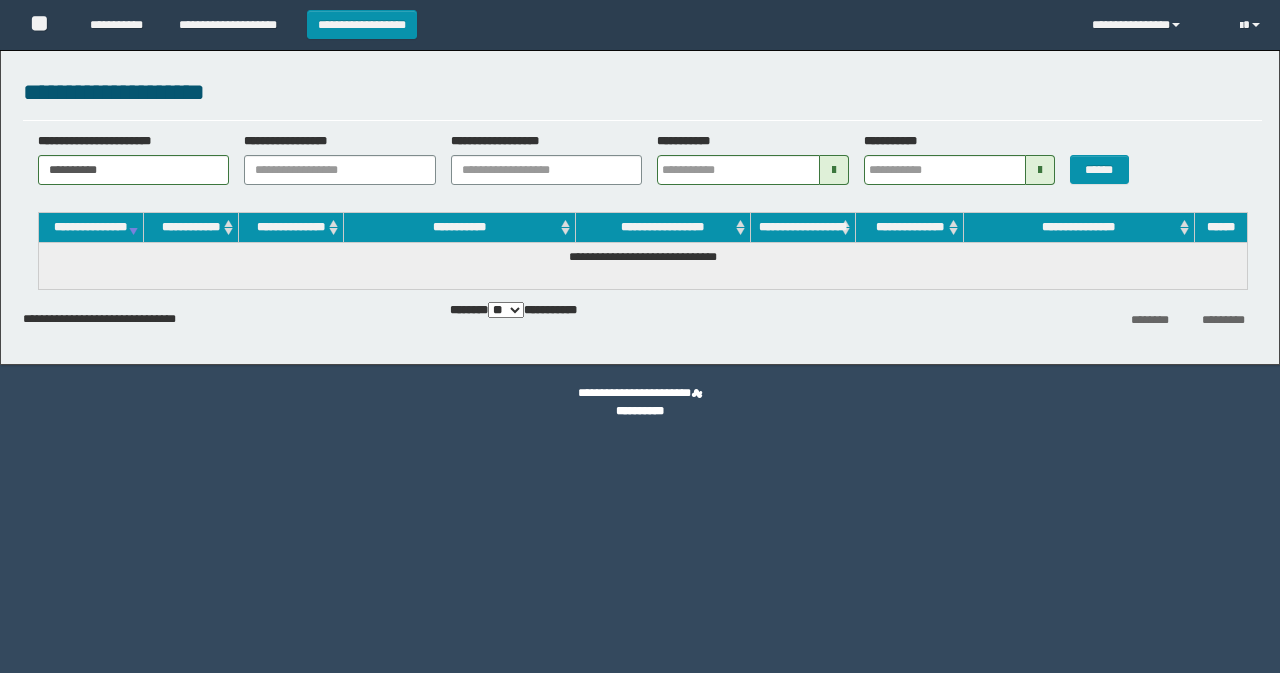 scroll, scrollTop: 0, scrollLeft: 0, axis: both 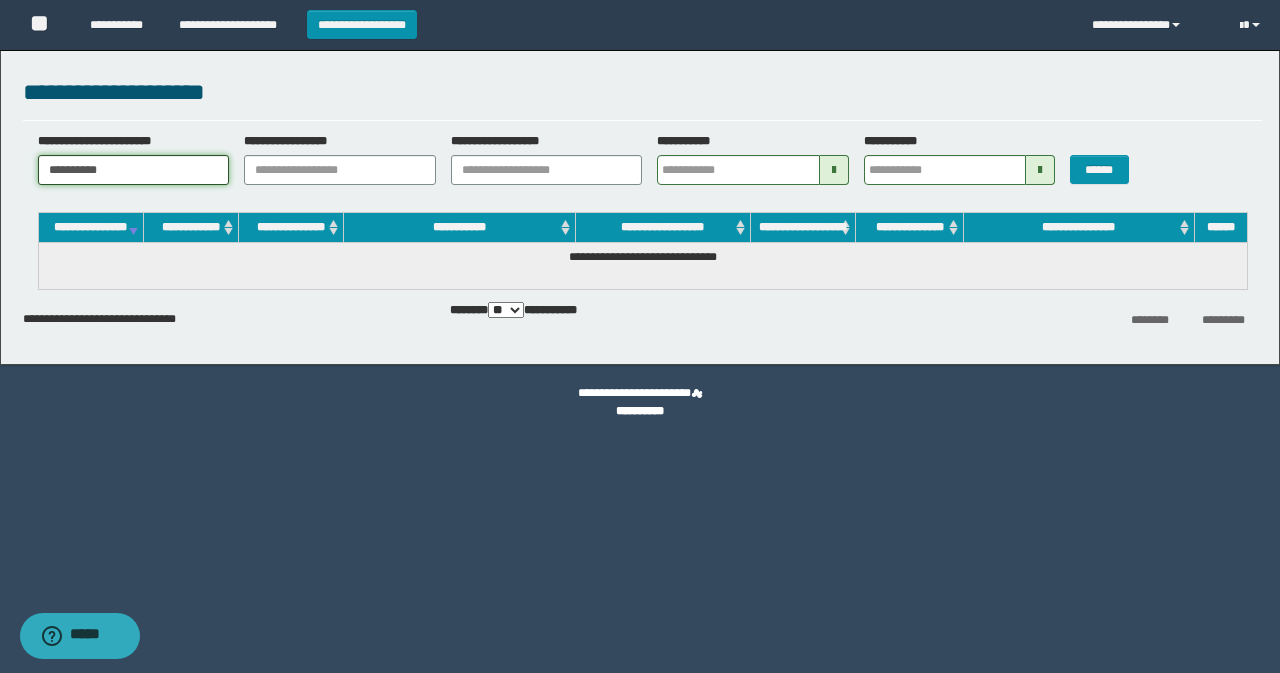 click on "**********" at bounding box center [134, 170] 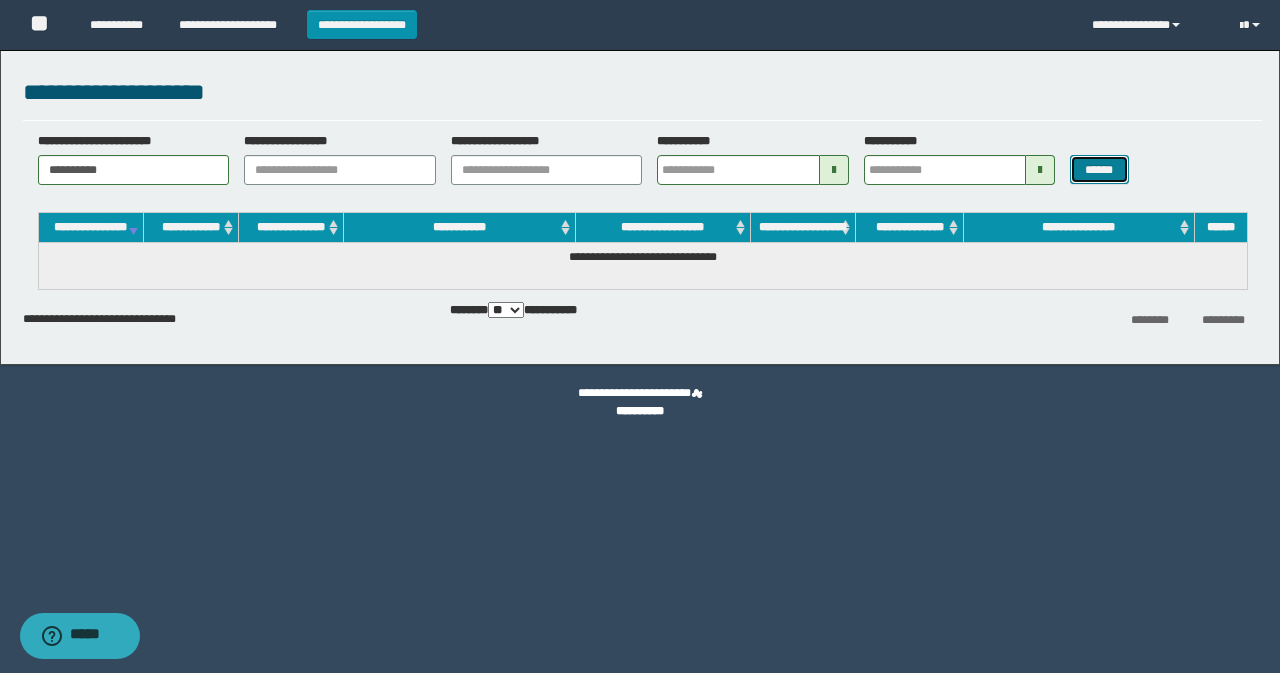 click on "******" at bounding box center [1099, 169] 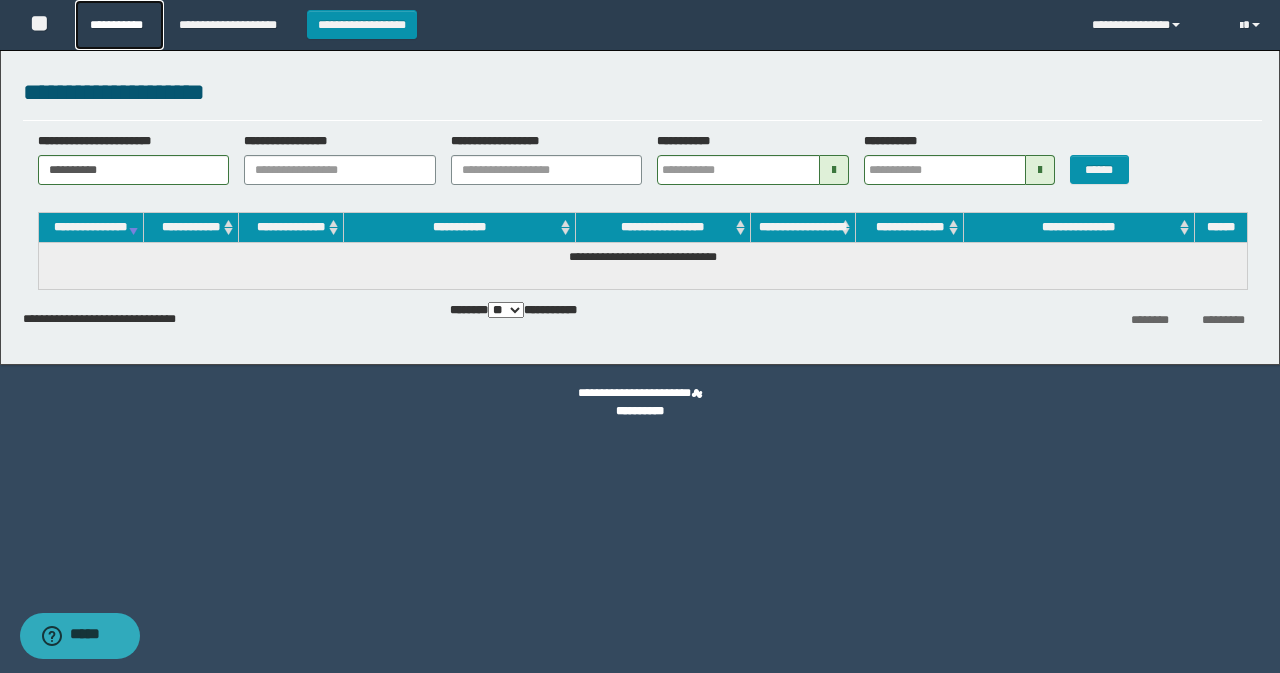 click on "**********" at bounding box center [119, 25] 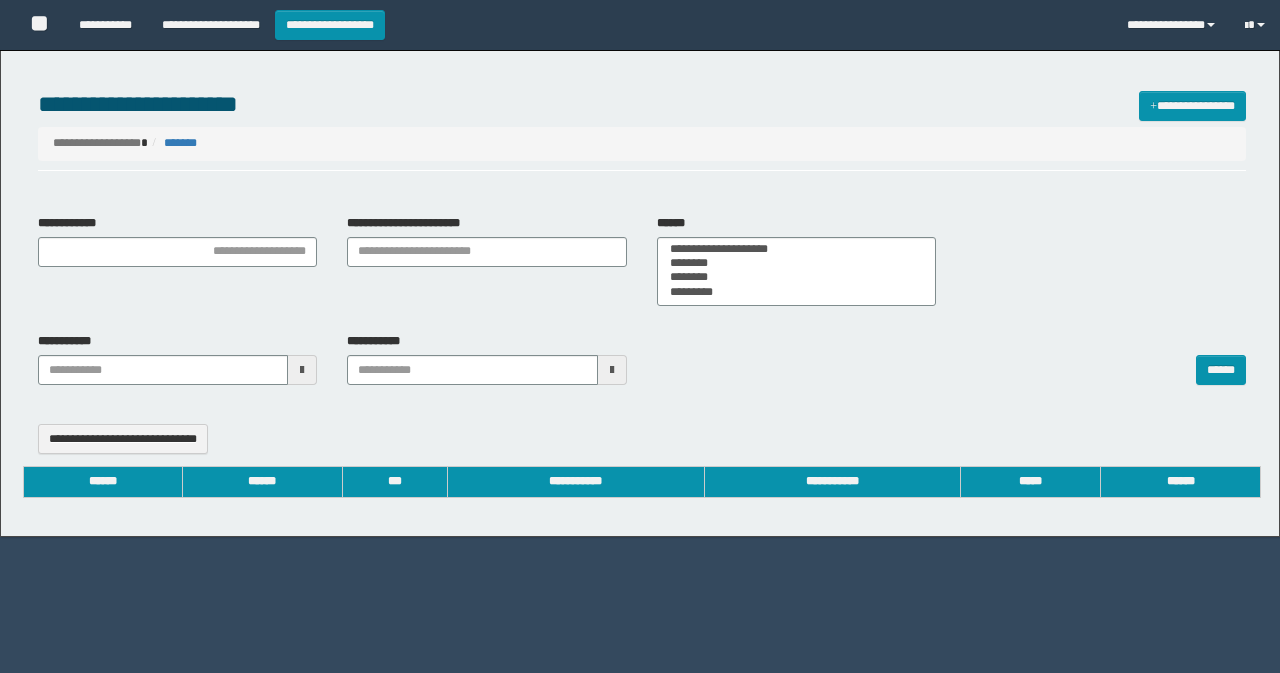 select 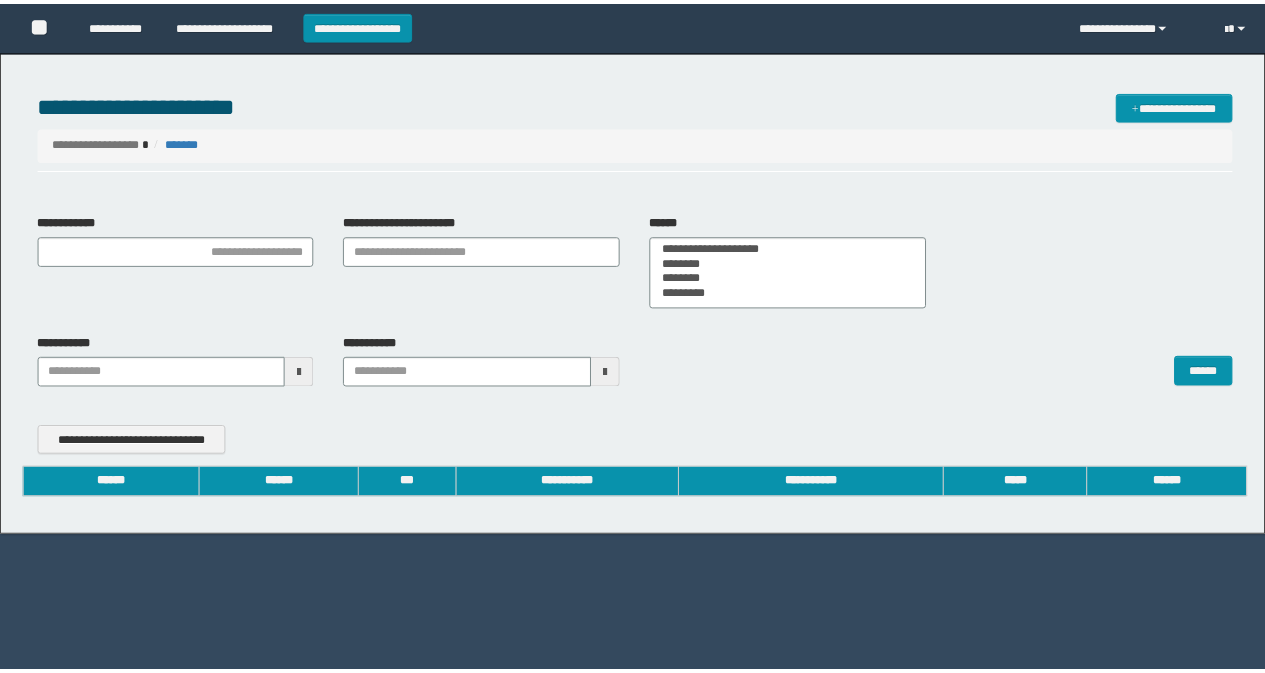 scroll, scrollTop: 0, scrollLeft: 0, axis: both 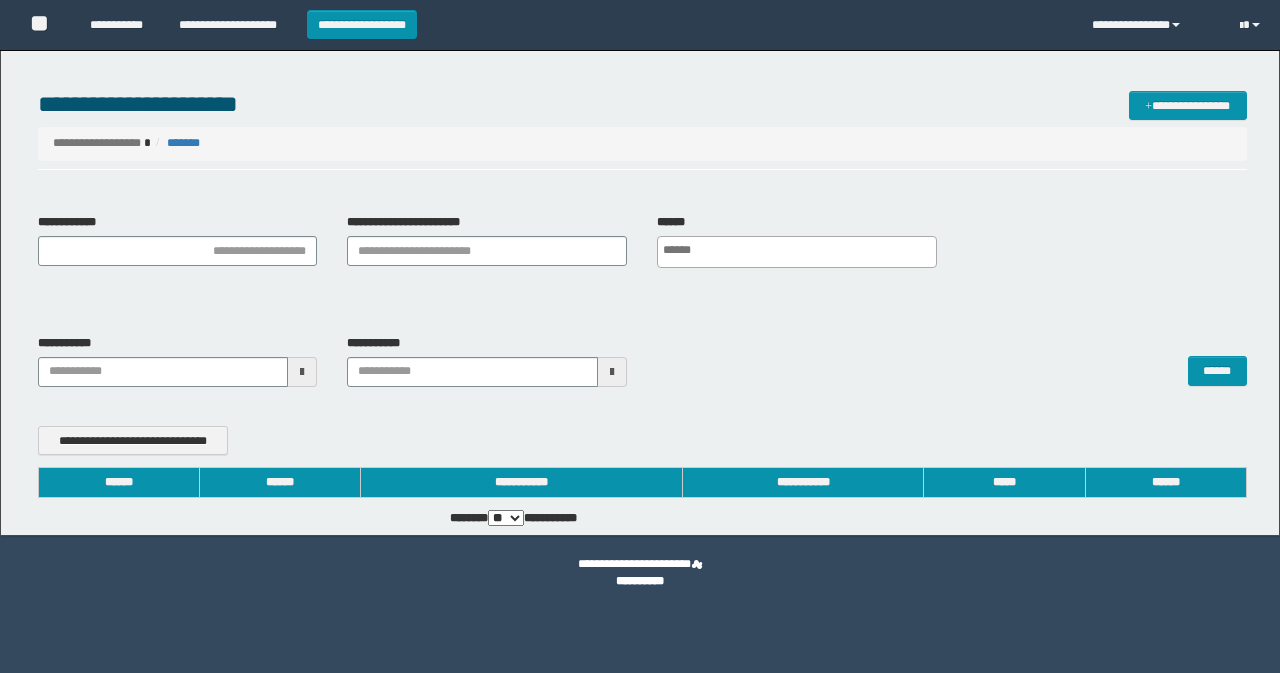 type on "**********" 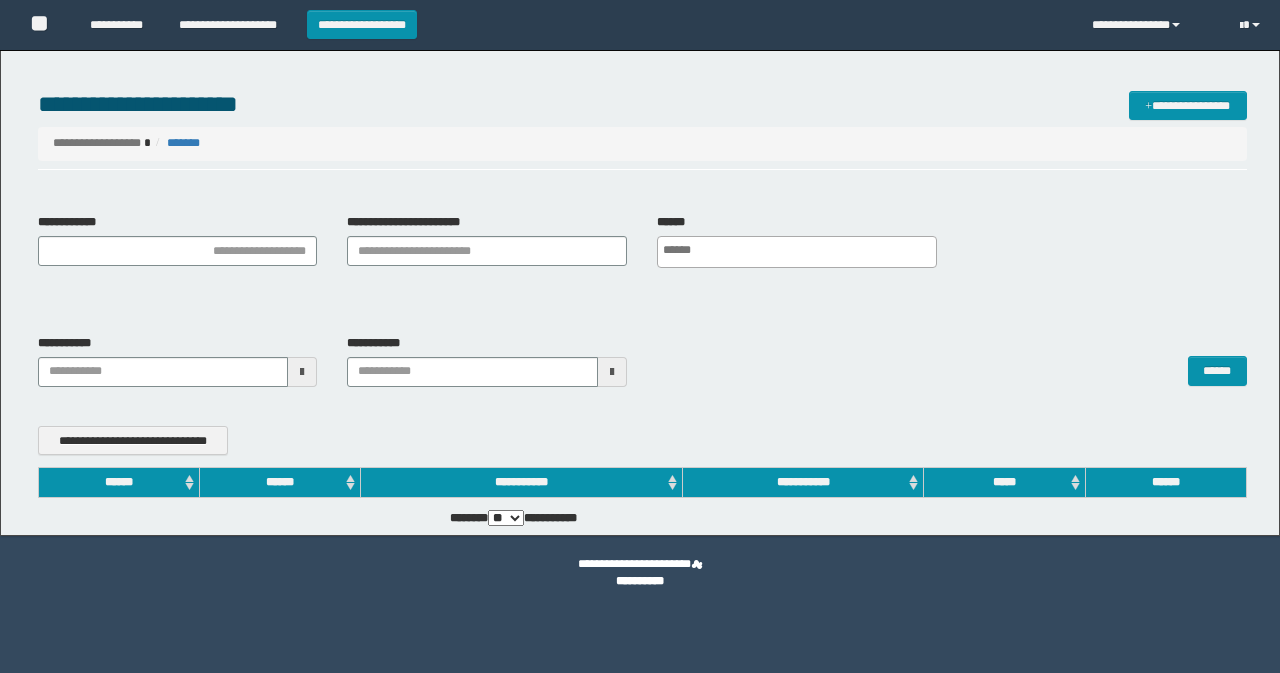 type on "**********" 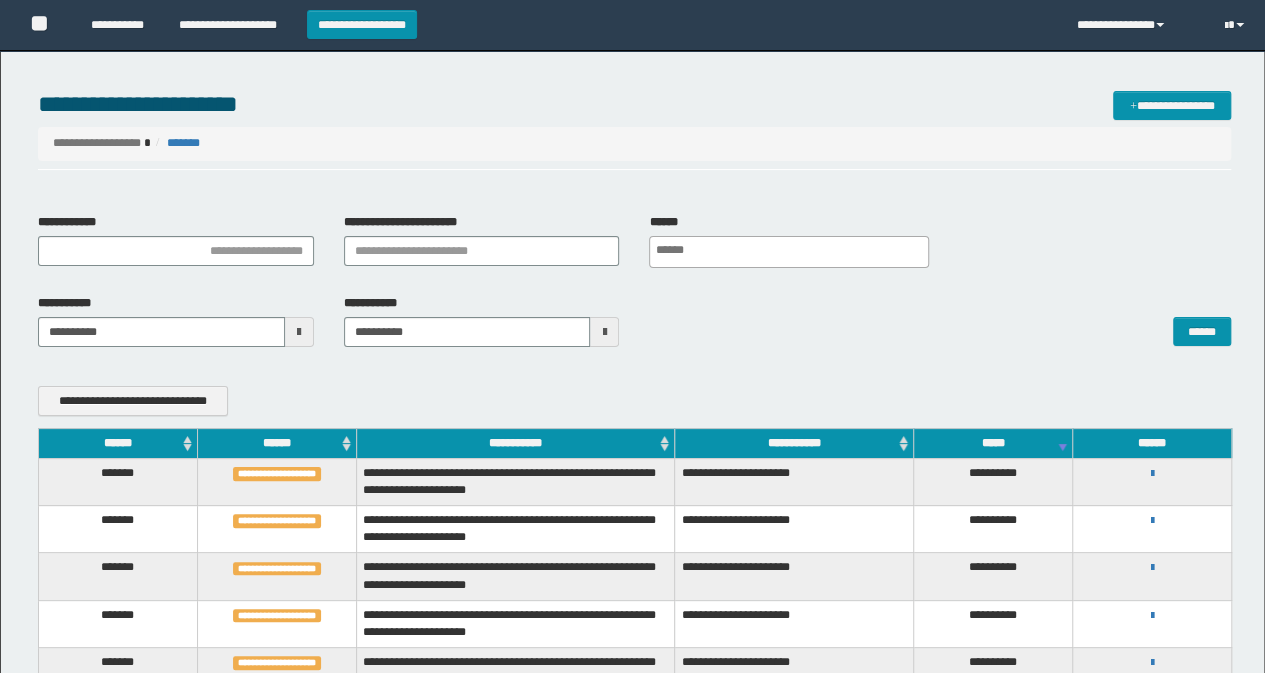 scroll, scrollTop: 0, scrollLeft: 0, axis: both 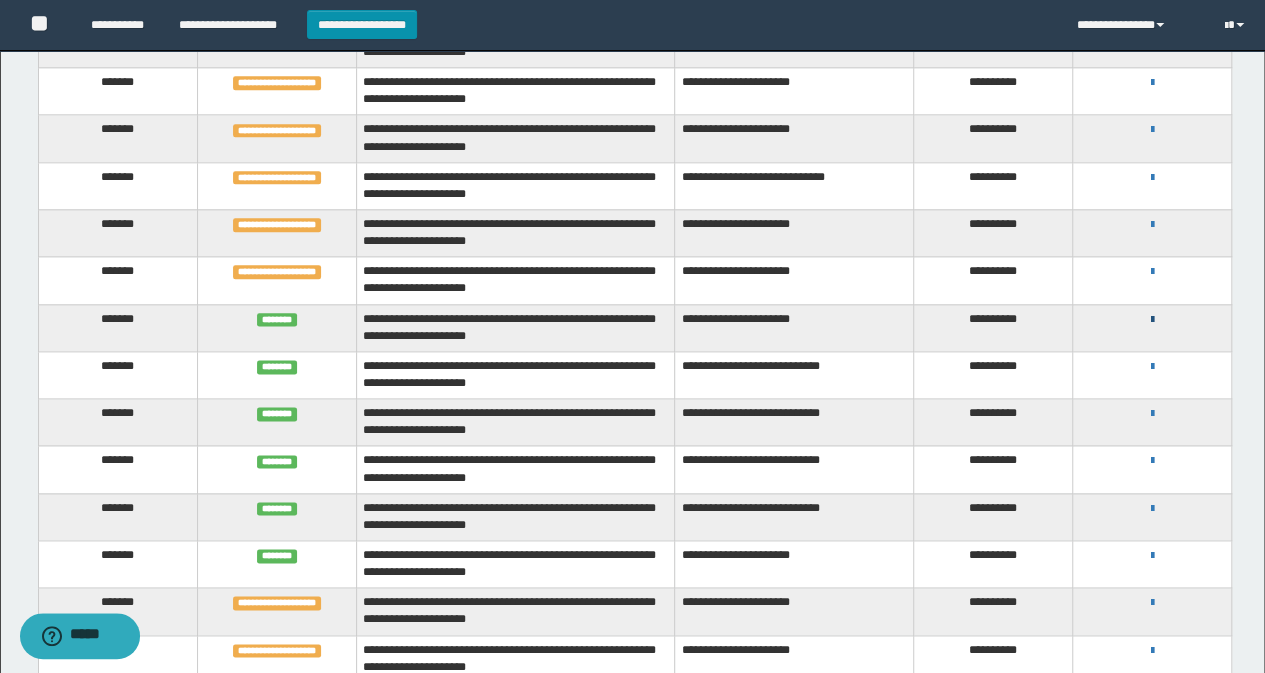 click at bounding box center [1152, 320] 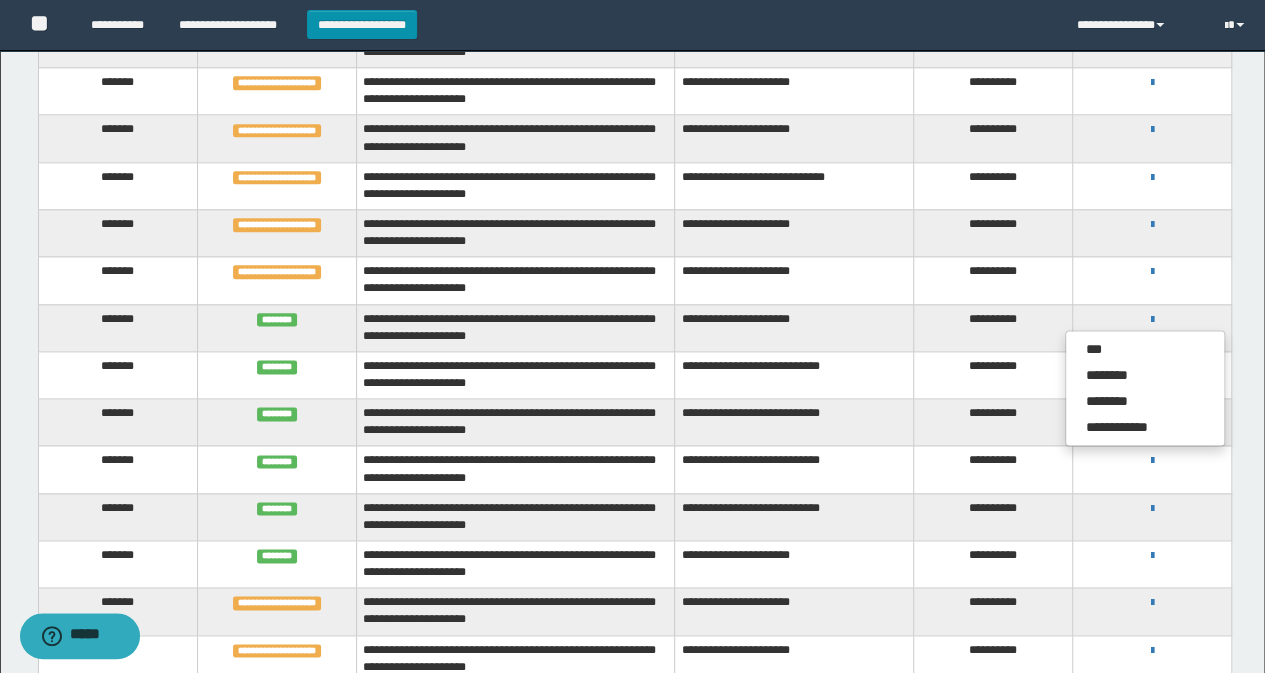 click on "**********" at bounding box center (794, 327) 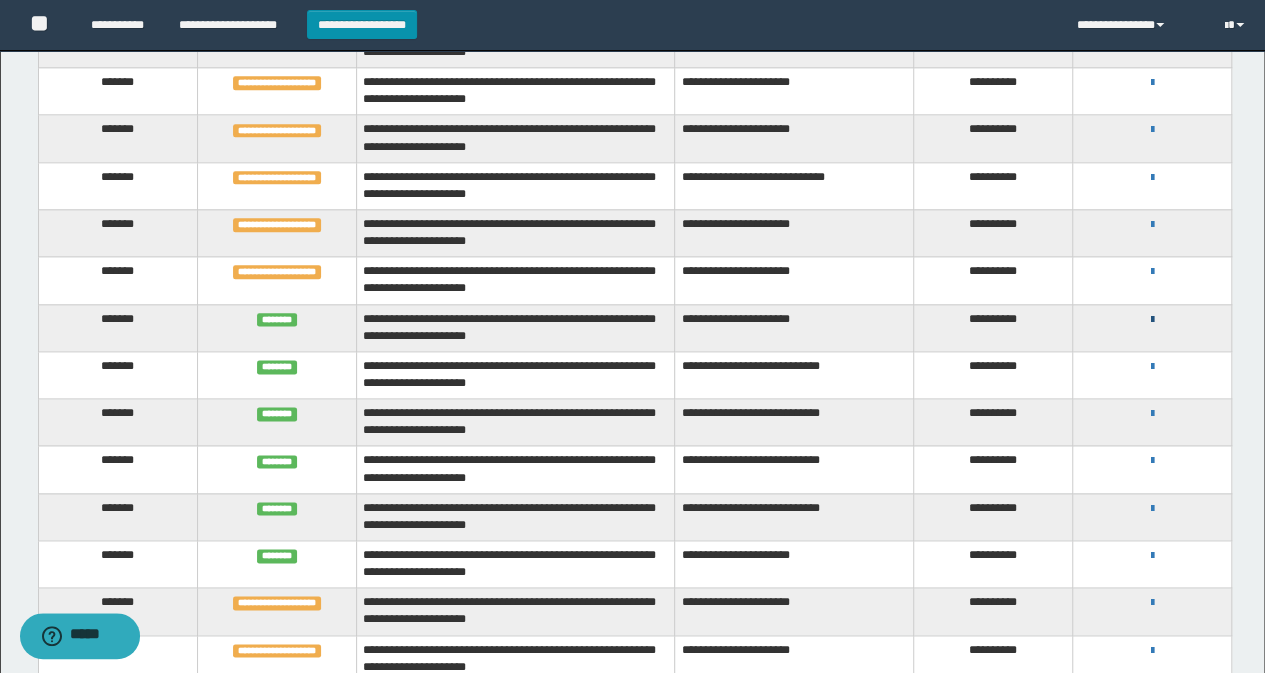 click at bounding box center (1152, 320) 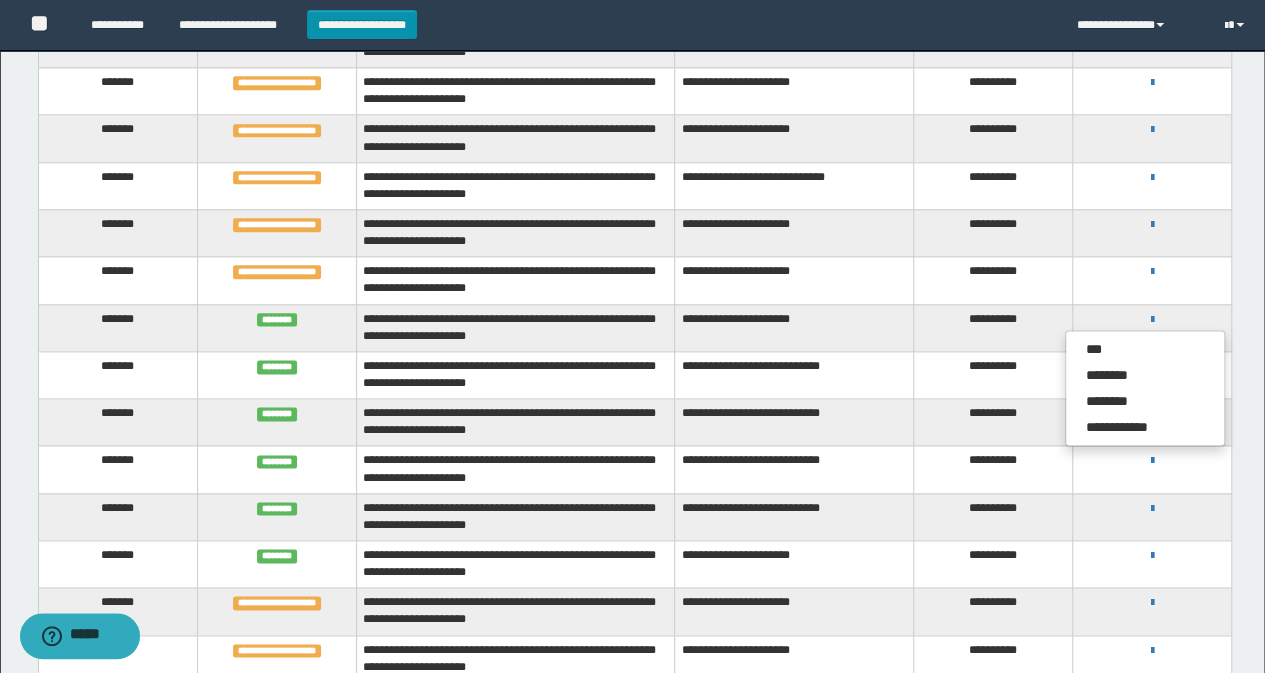 drag, startPoint x: 1146, startPoint y: 325, endPoint x: 1138, endPoint y: 333, distance: 11.313708 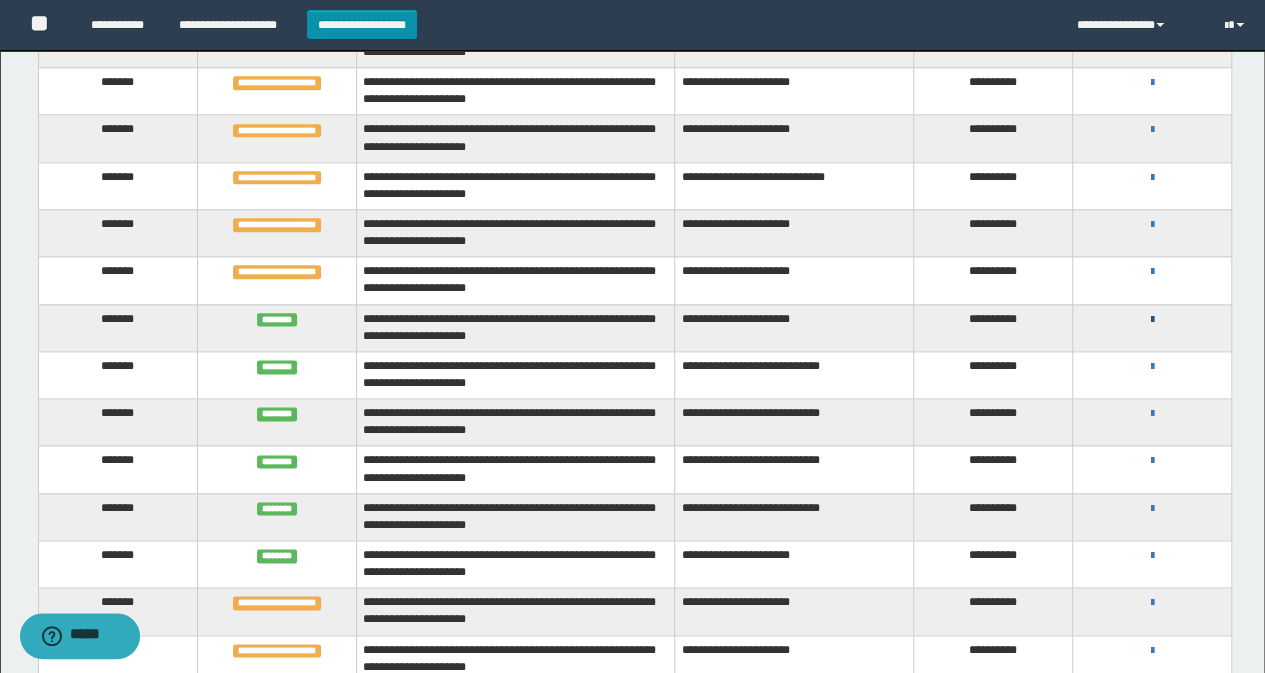 click at bounding box center [1152, 320] 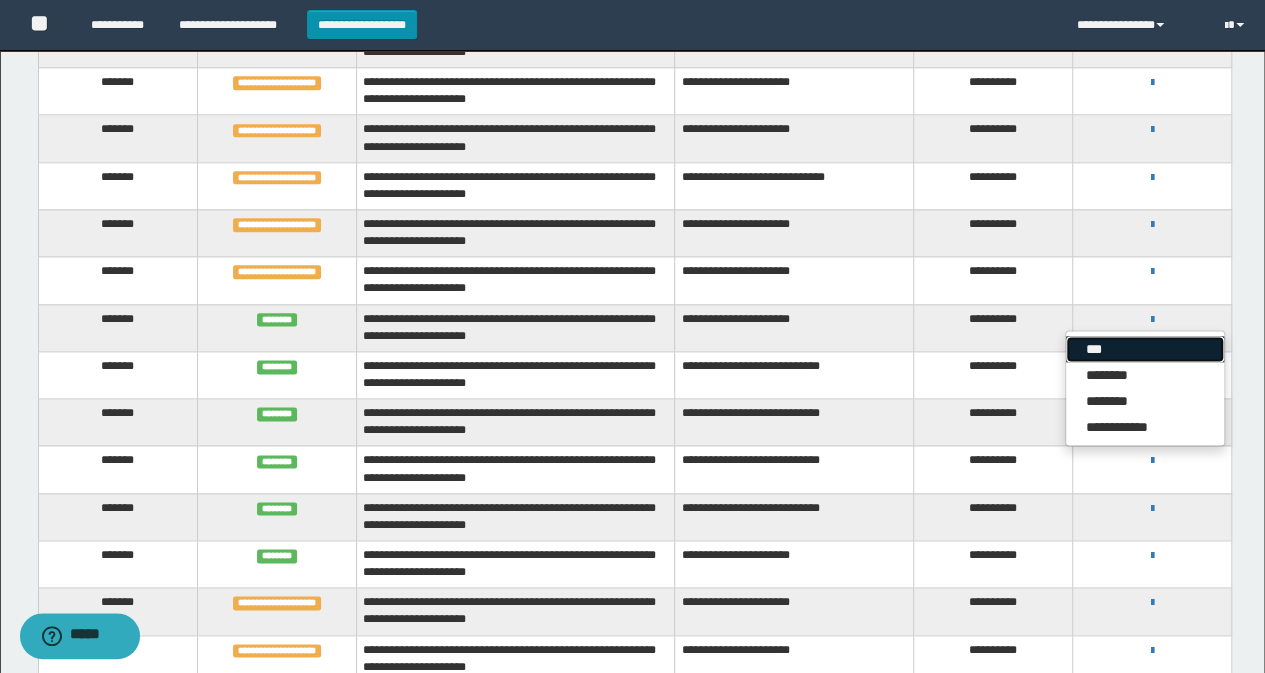 click on "***" at bounding box center [1145, 349] 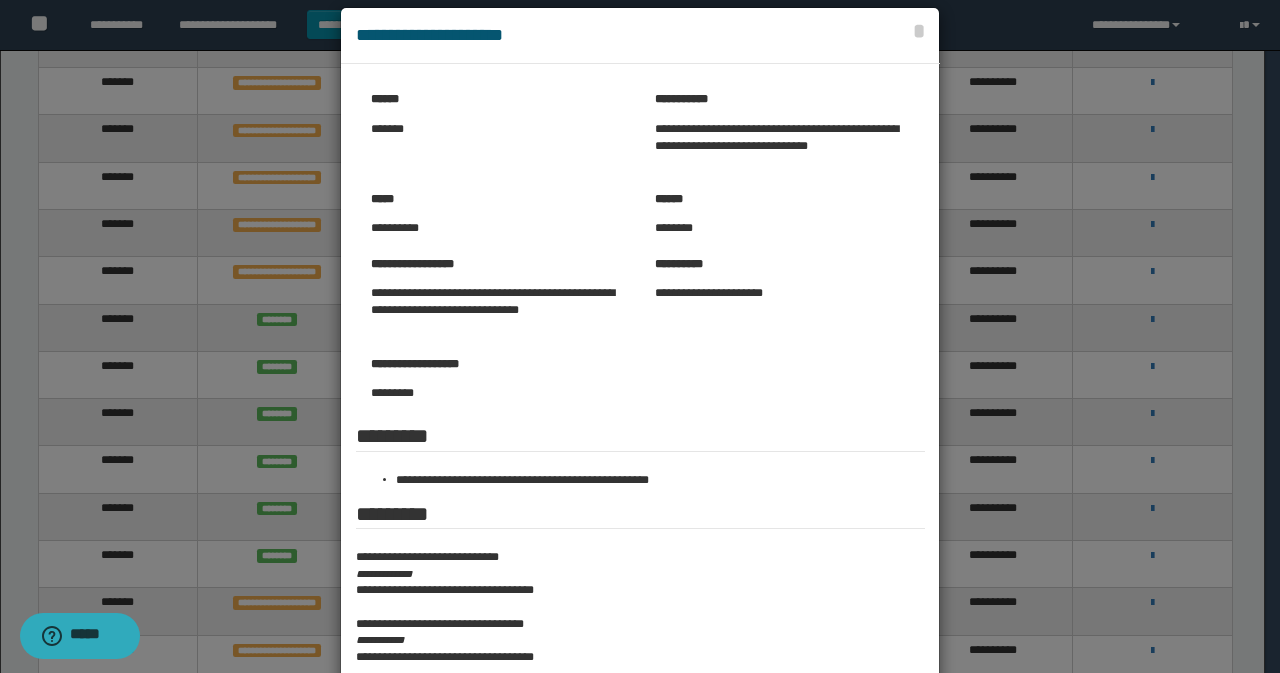scroll, scrollTop: 0, scrollLeft: 0, axis: both 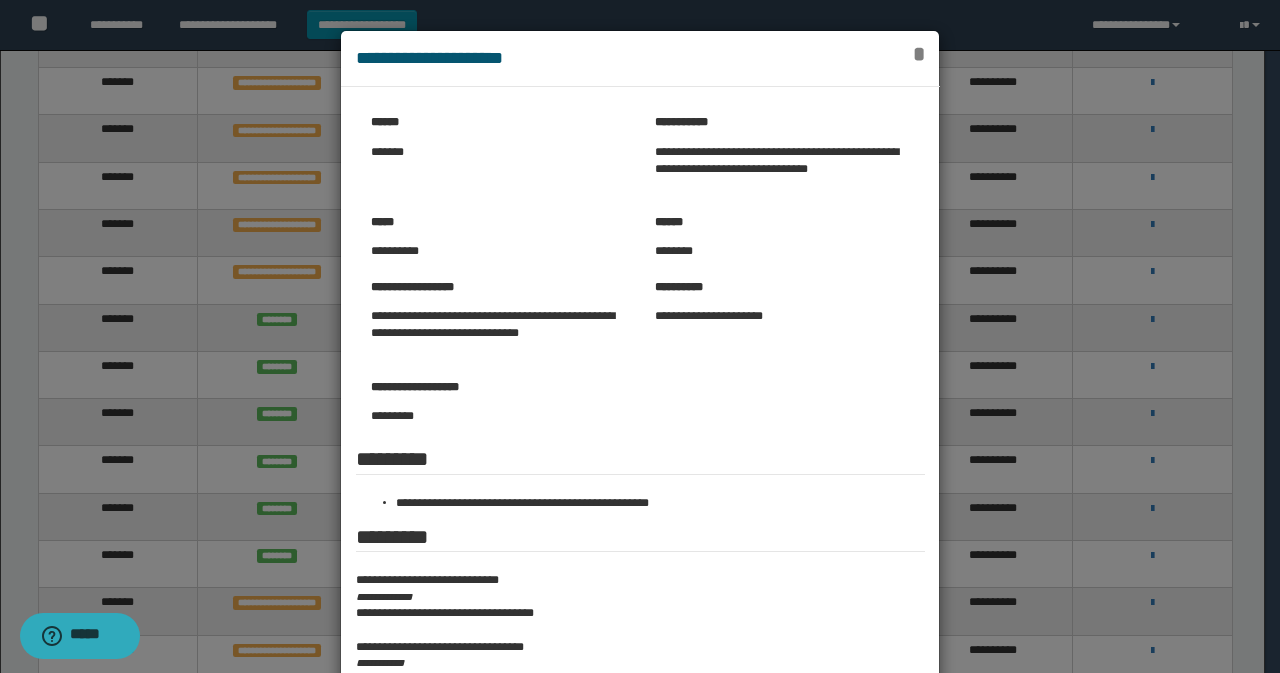 click on "*" at bounding box center (918, 54) 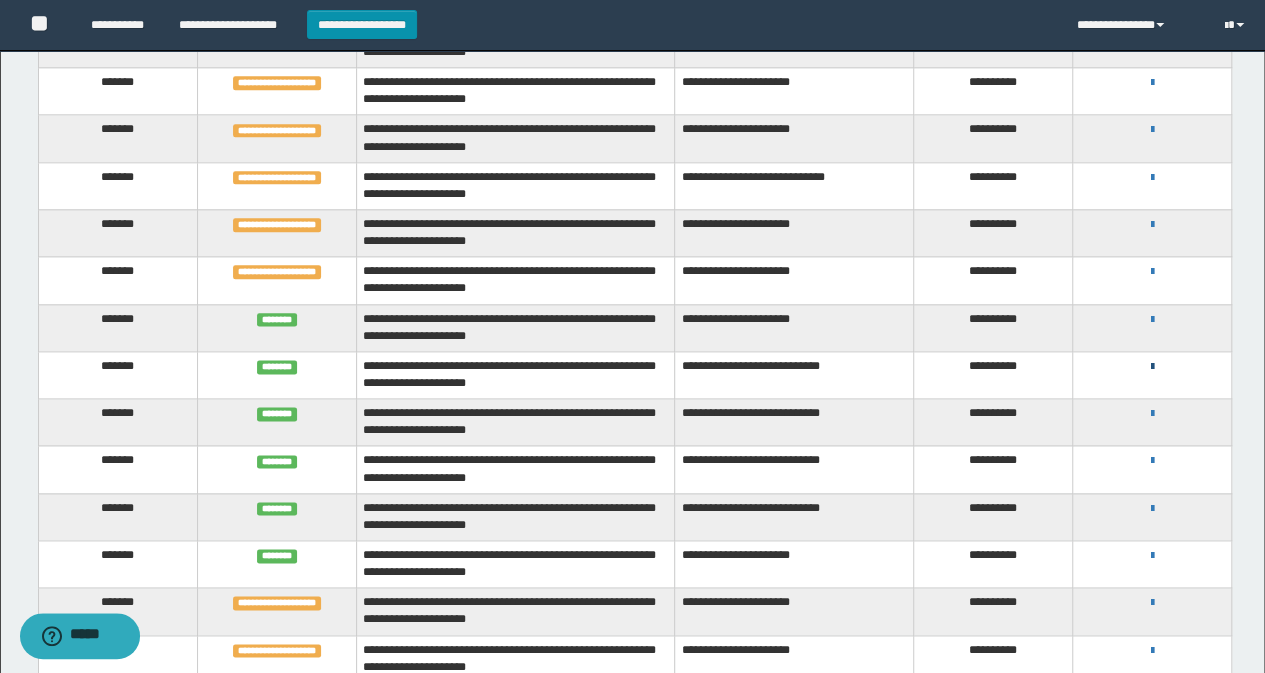 click at bounding box center [1152, 367] 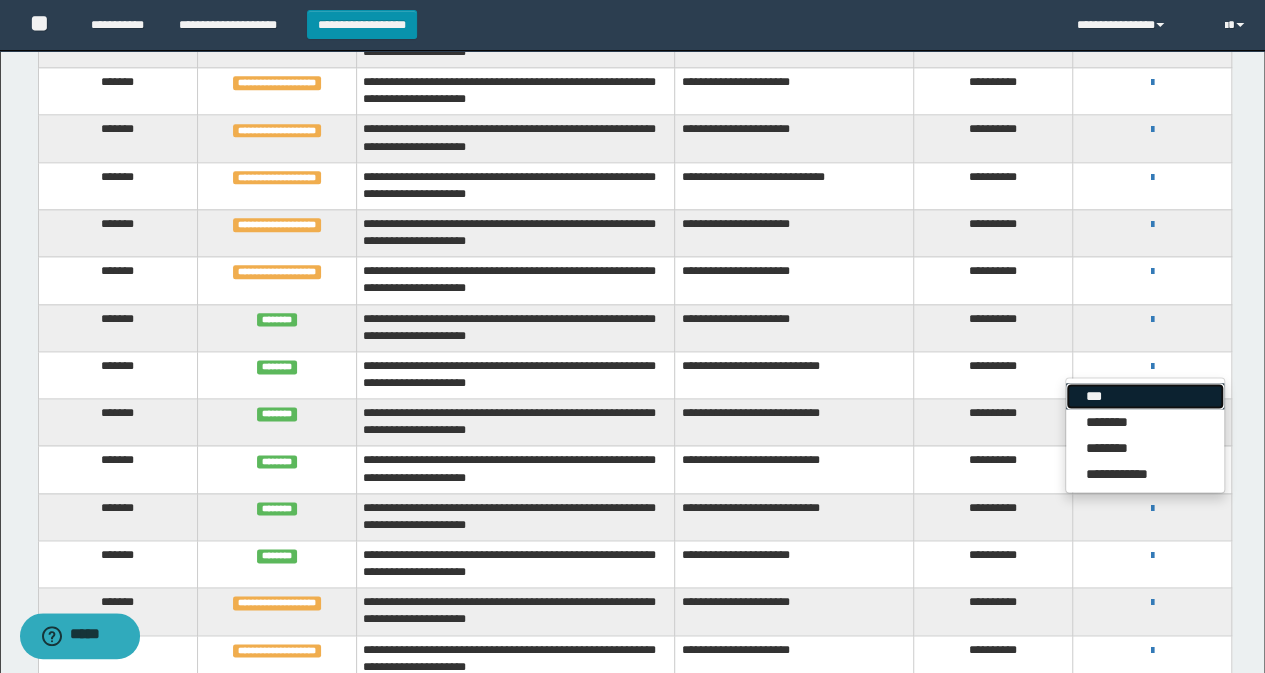 click on "***" at bounding box center (1145, 396) 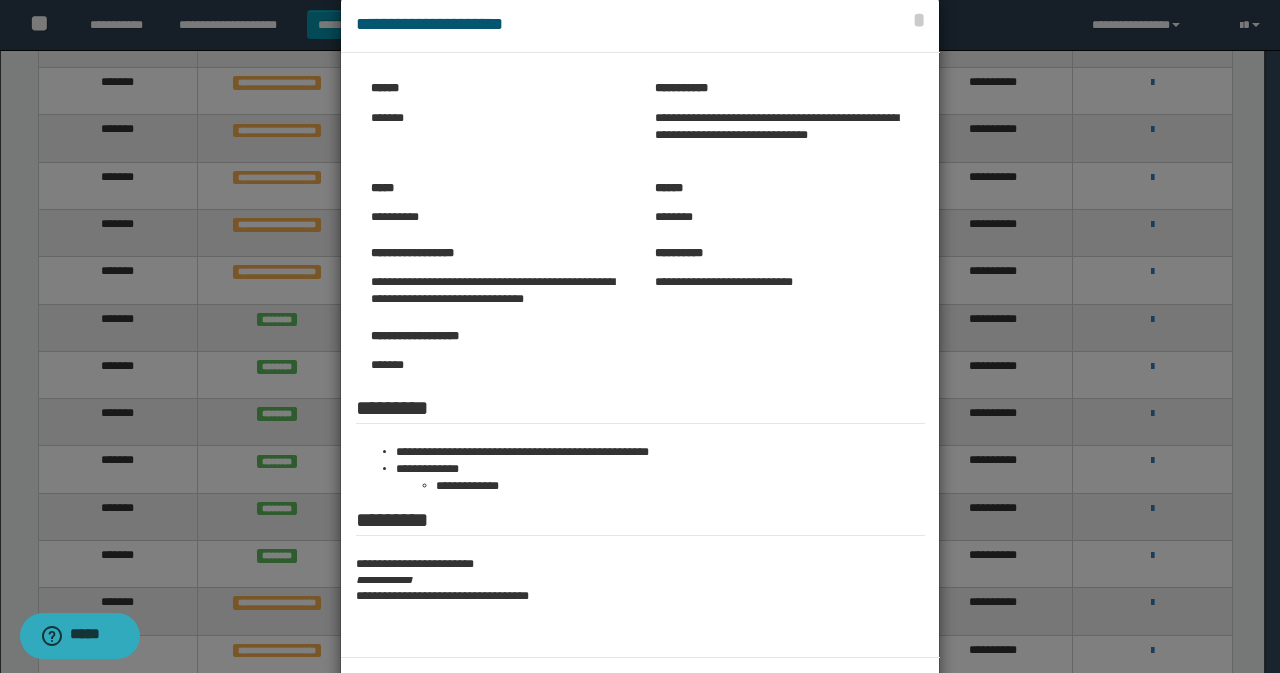 scroll, scrollTop: 8, scrollLeft: 0, axis: vertical 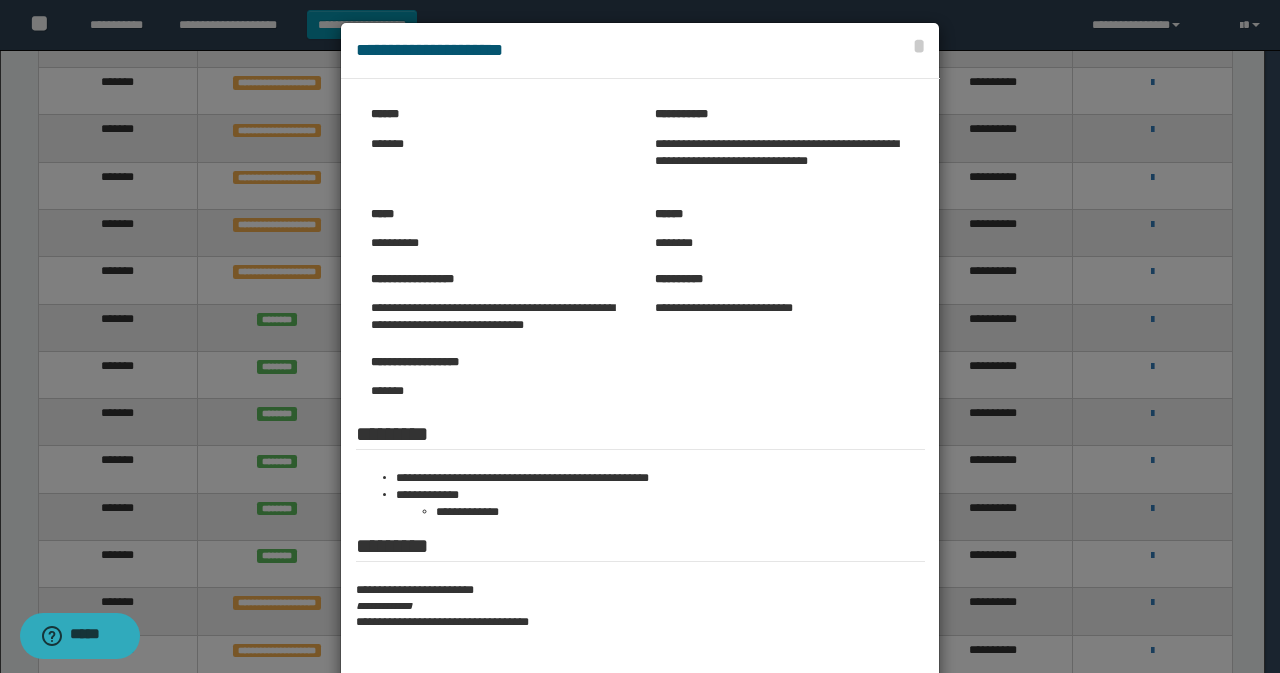 click at bounding box center [640, 383] 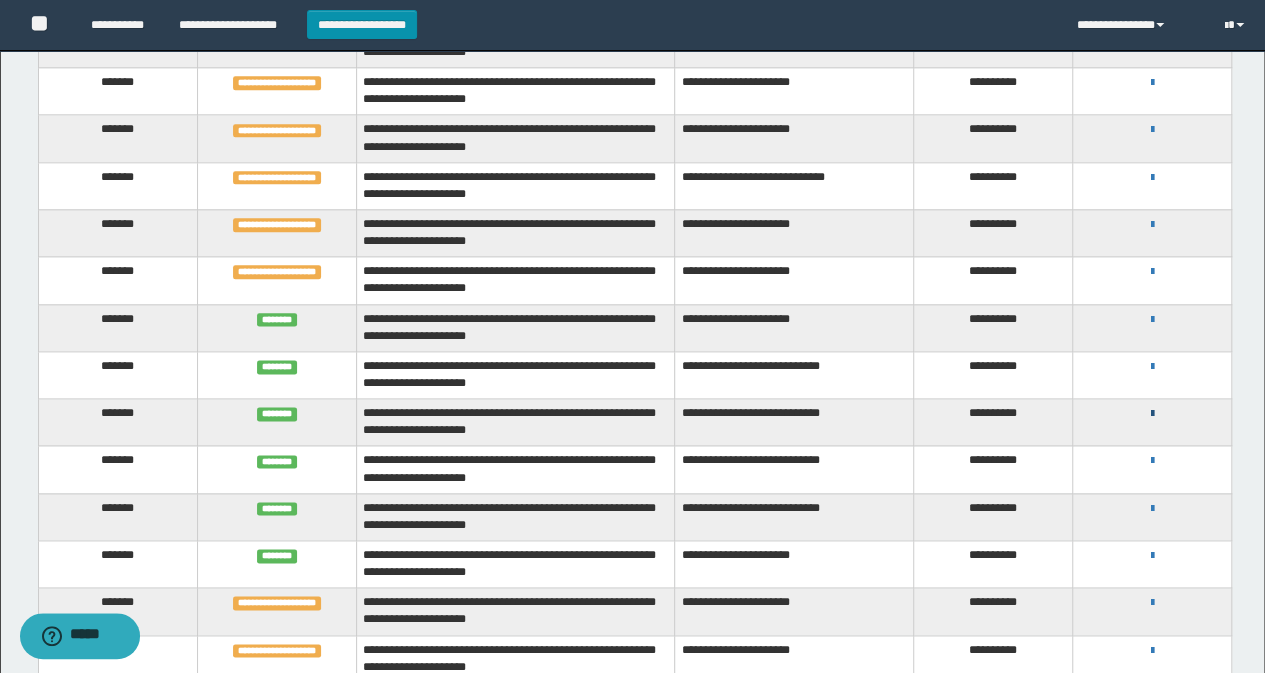 click at bounding box center (1152, 414) 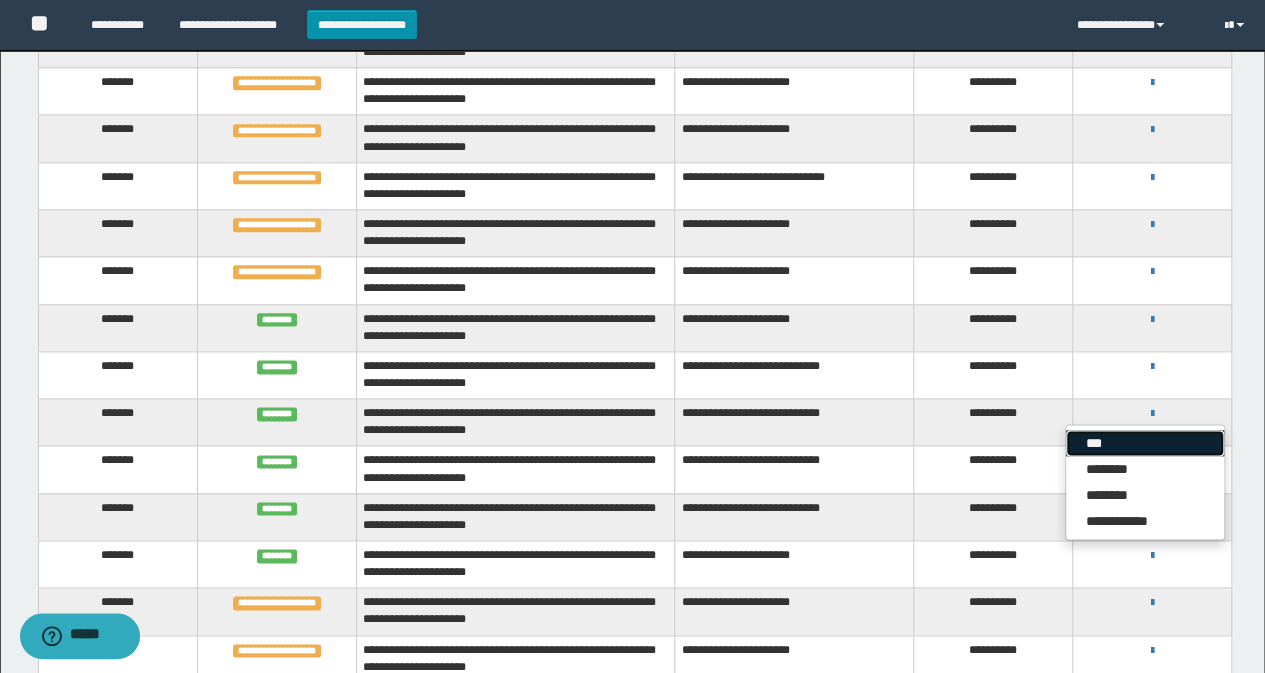 click on "***" at bounding box center (1145, 443) 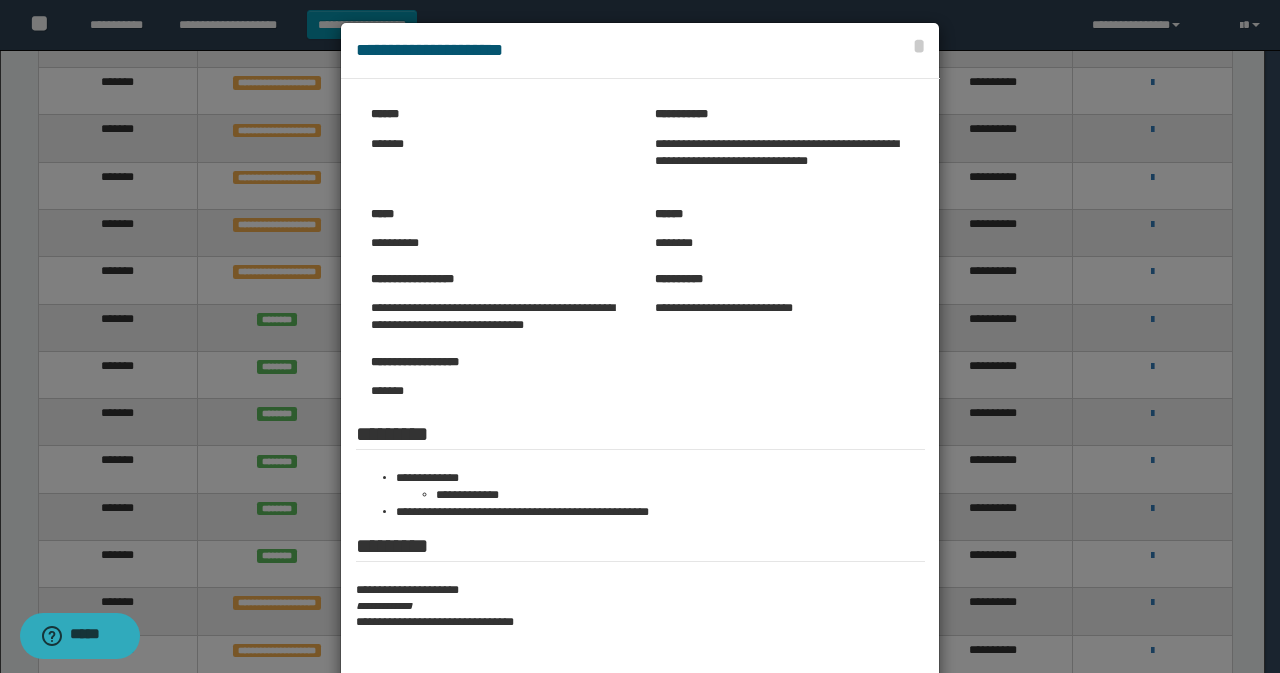 scroll, scrollTop: 0, scrollLeft: 0, axis: both 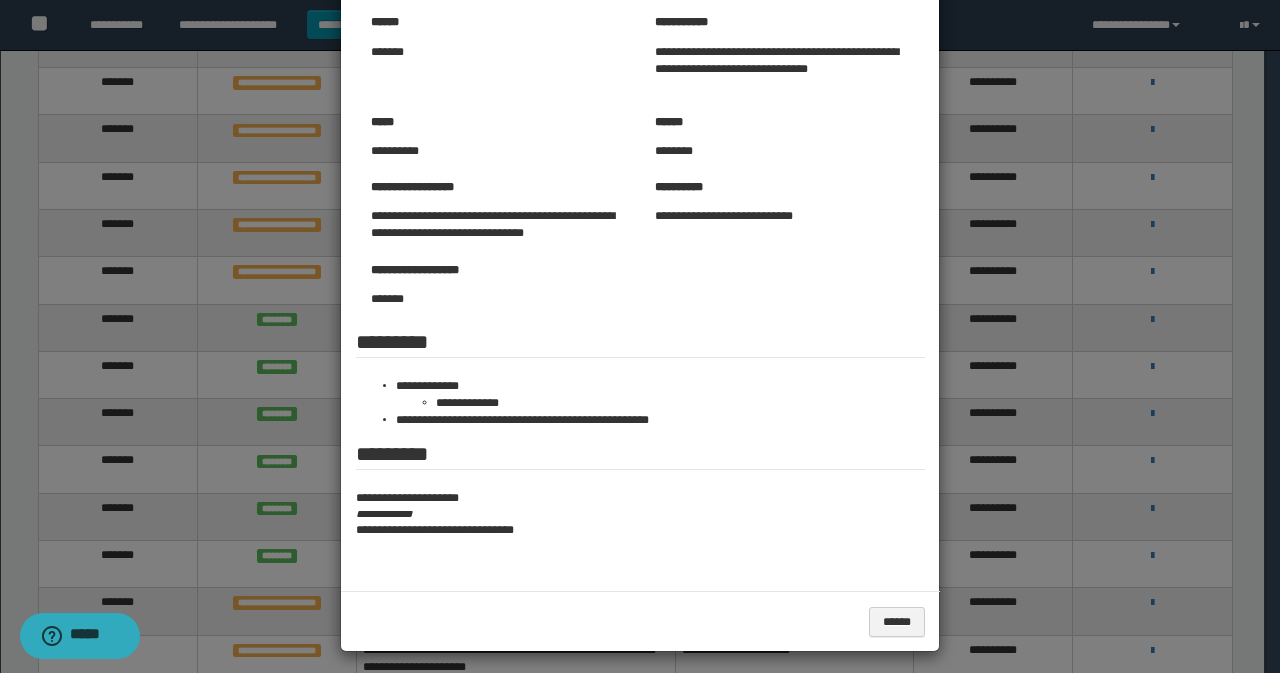 click at bounding box center (640, 291) 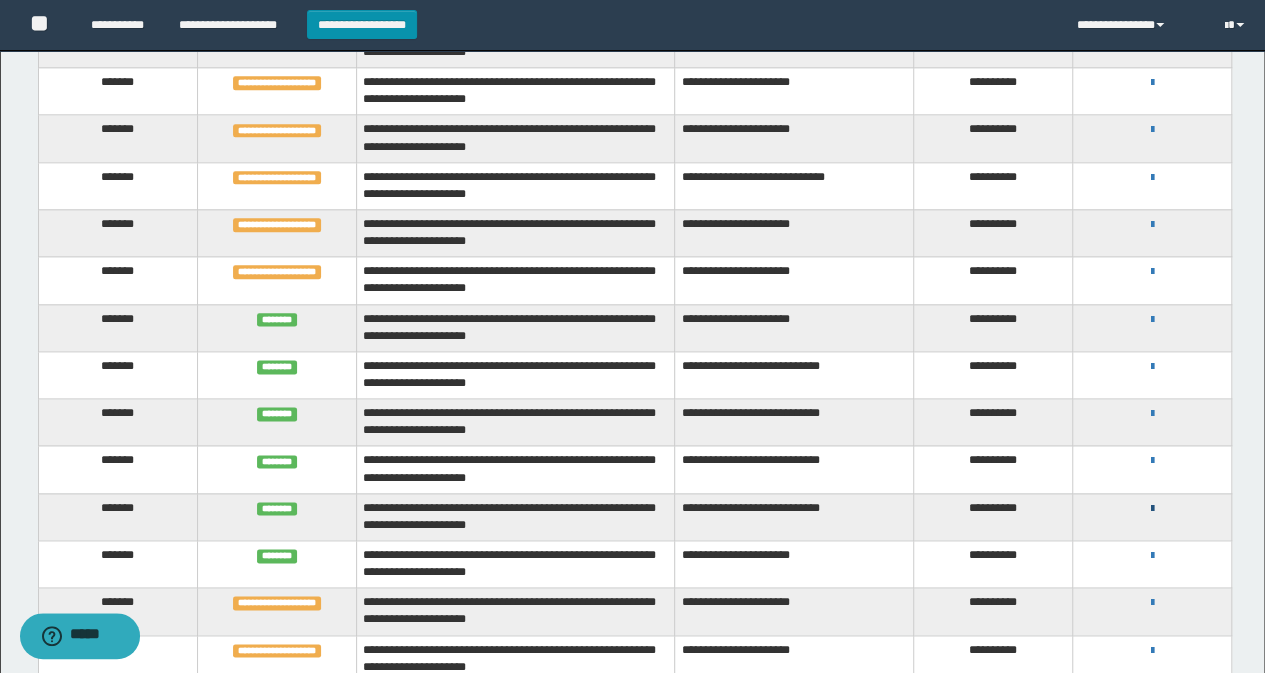 click at bounding box center [1152, 509] 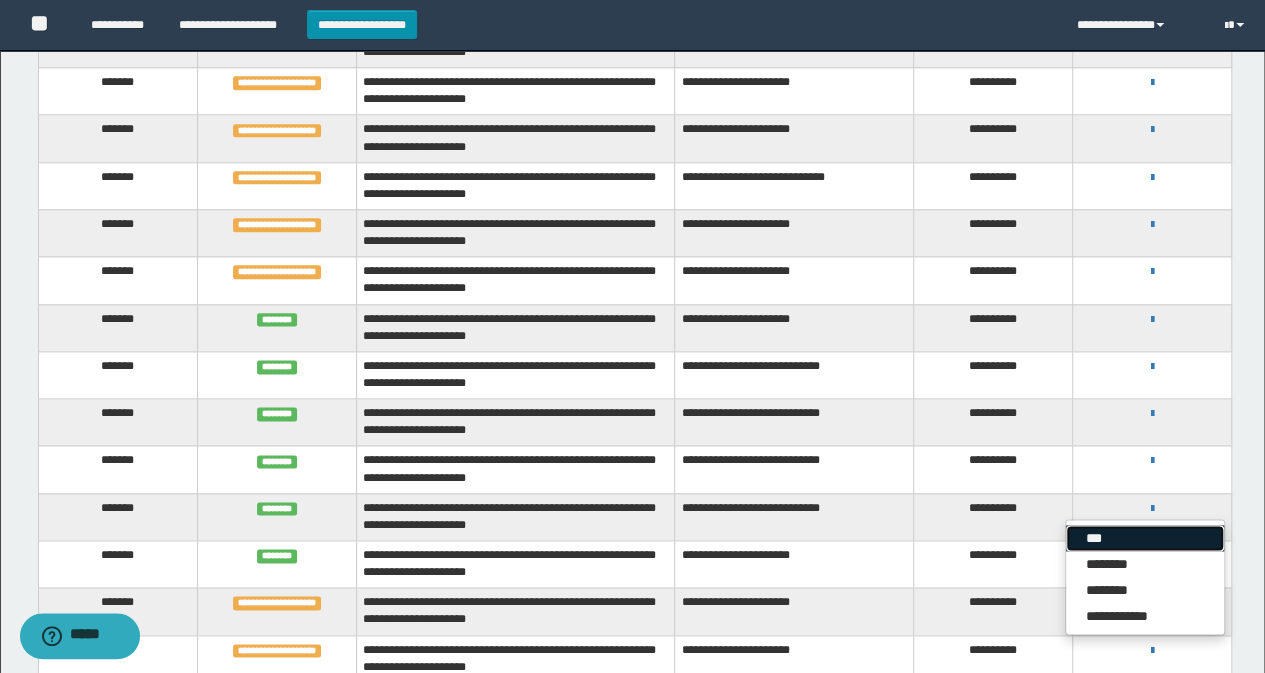 click on "***" at bounding box center (1145, 538) 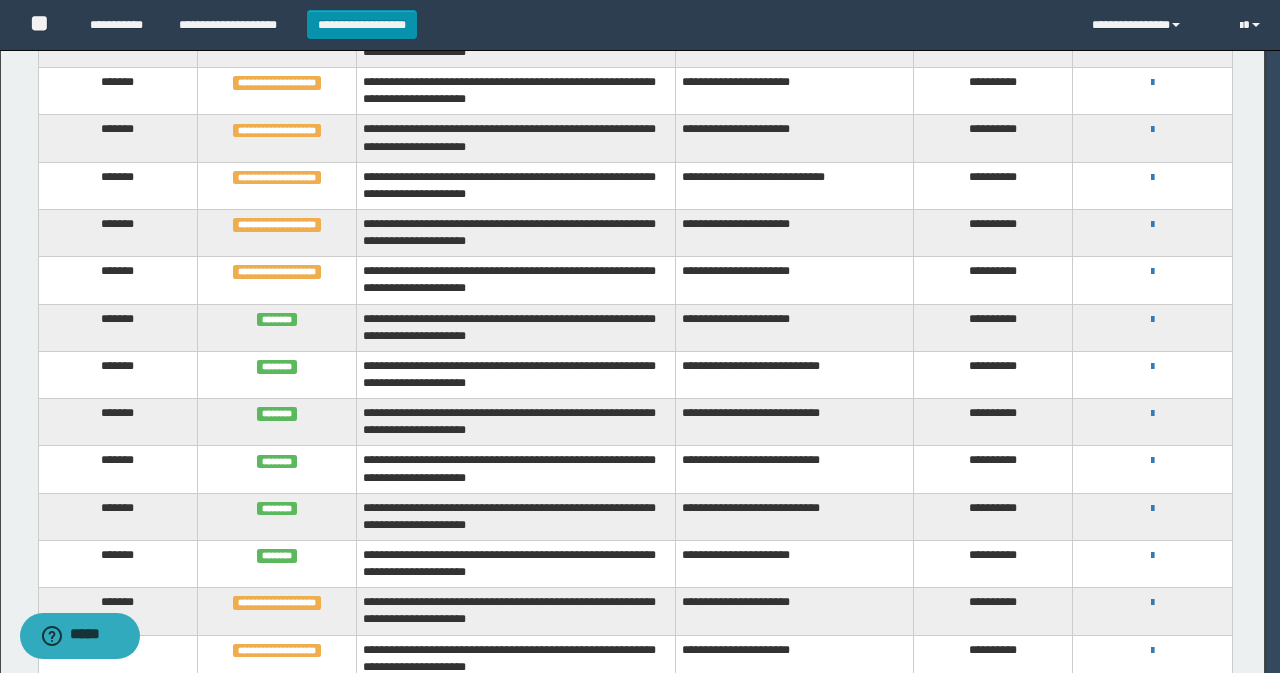 scroll, scrollTop: 0, scrollLeft: 0, axis: both 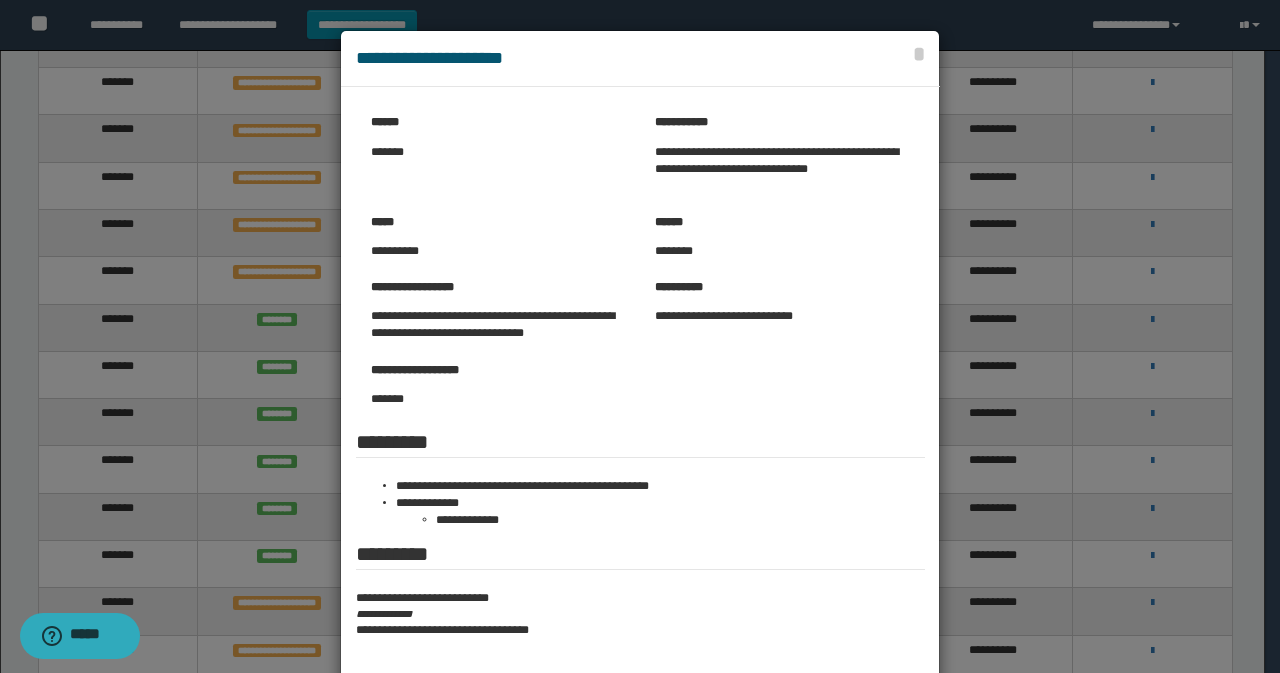 click at bounding box center (640, 391) 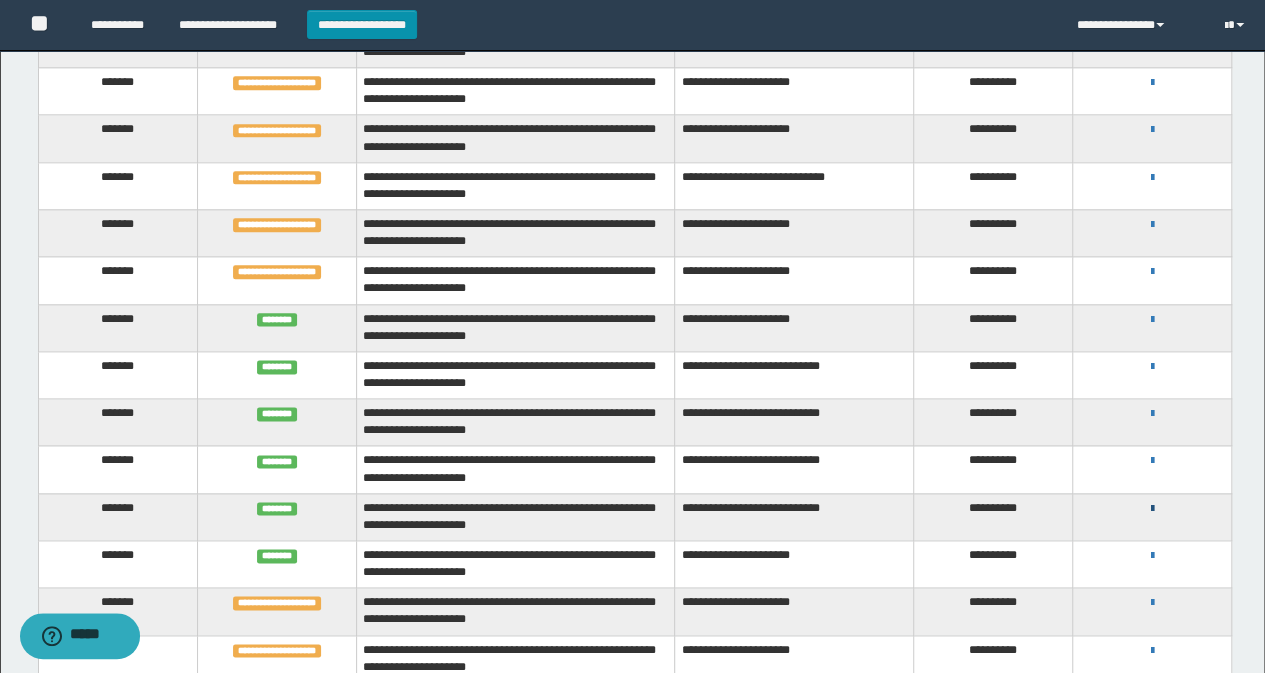 click at bounding box center [1152, 509] 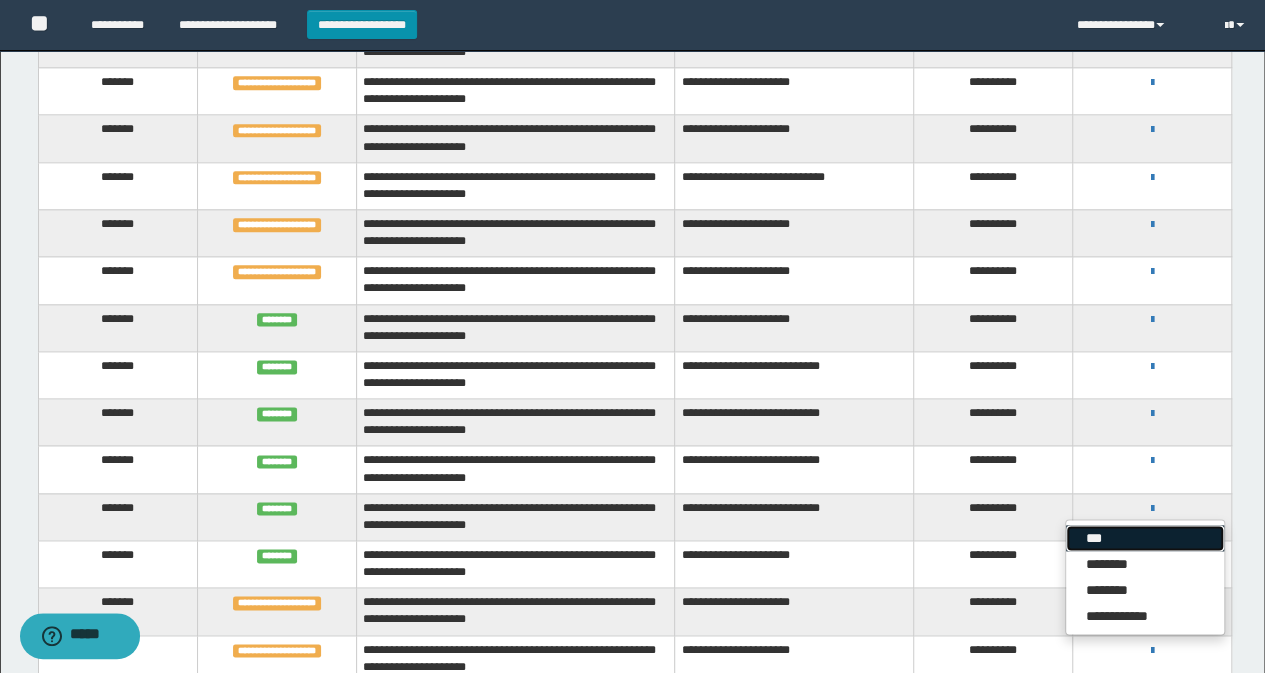 click on "***" at bounding box center (1145, 538) 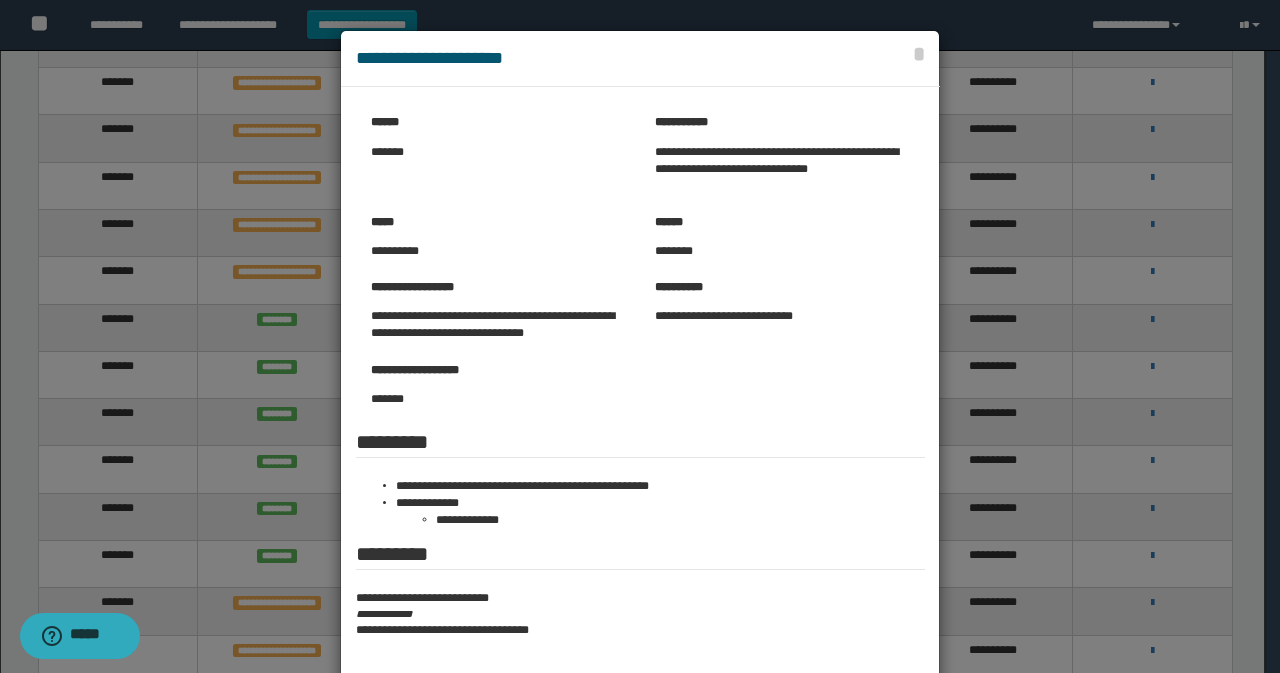 drag, startPoint x: 211, startPoint y: 395, endPoint x: 243, endPoint y: 387, distance: 32.984844 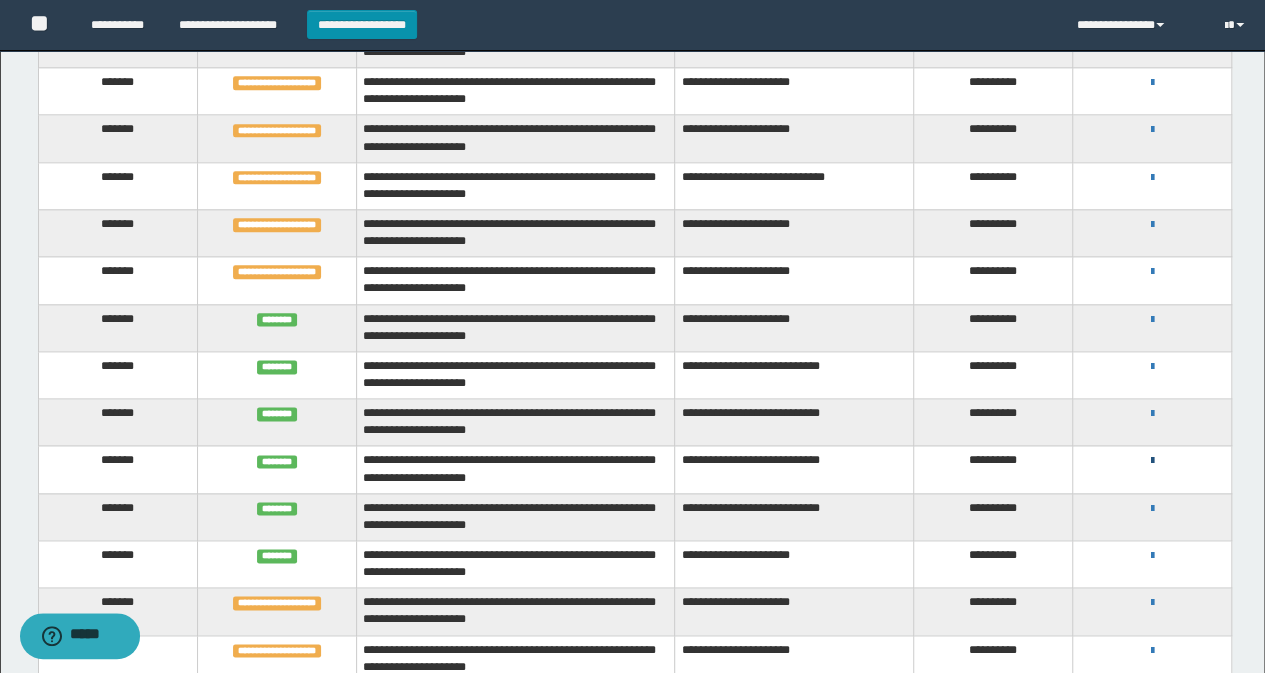 click at bounding box center (1152, 461) 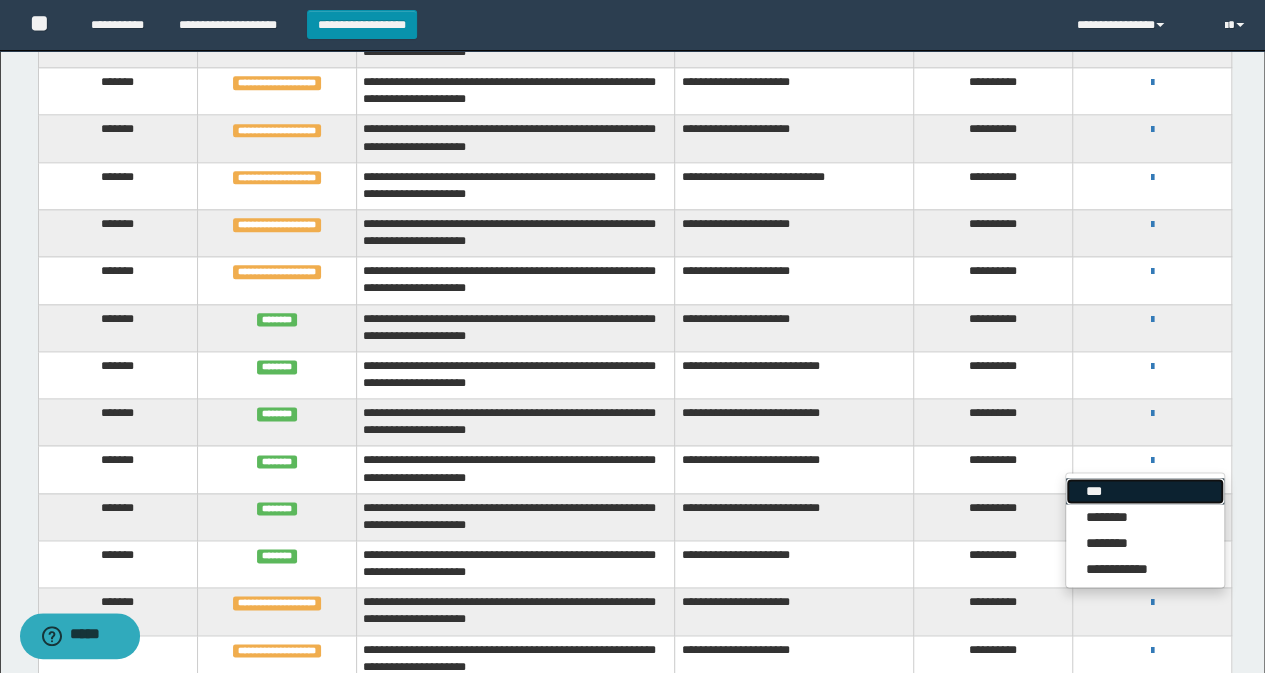 click on "***" at bounding box center (1145, 491) 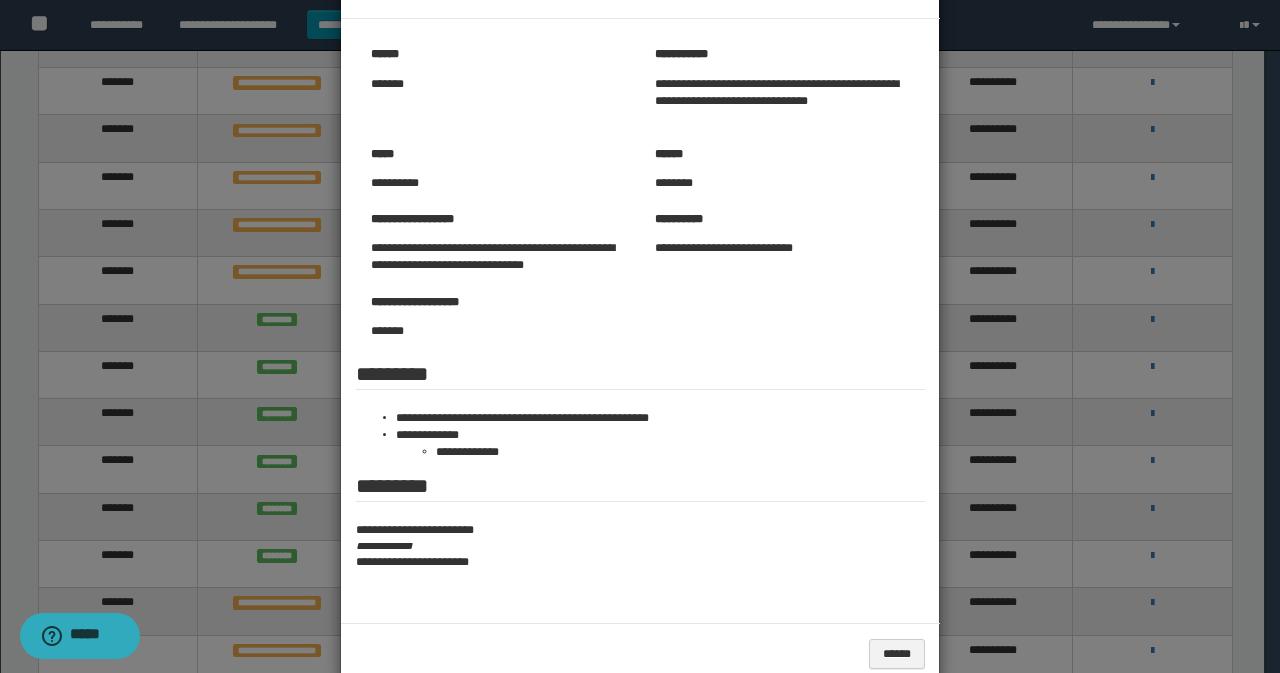 scroll, scrollTop: 100, scrollLeft: 0, axis: vertical 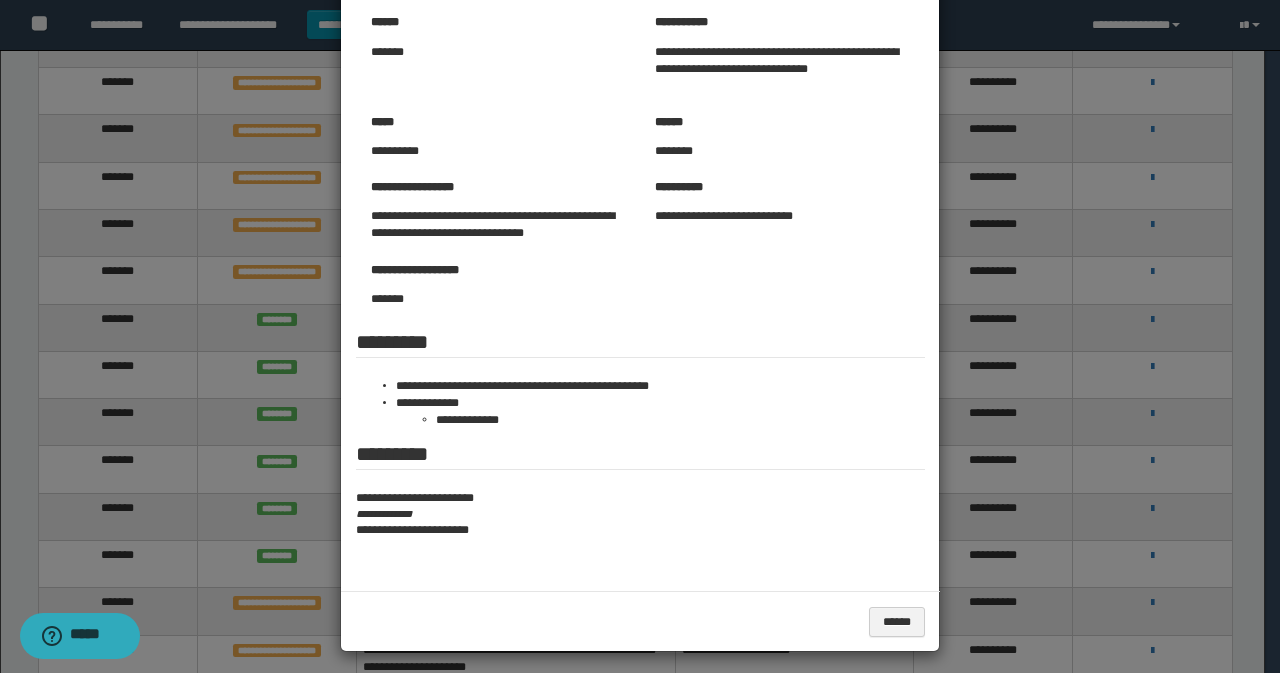 click at bounding box center [640, 291] 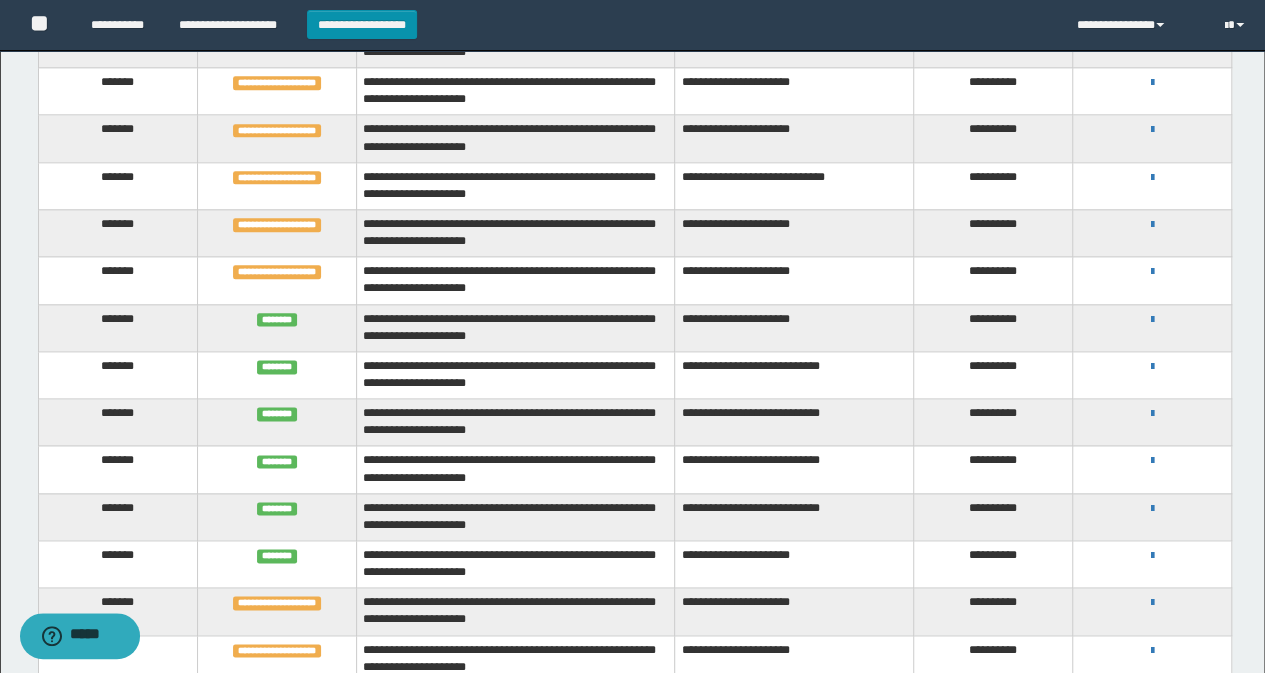 click on "**********" at bounding box center (1152, 460) 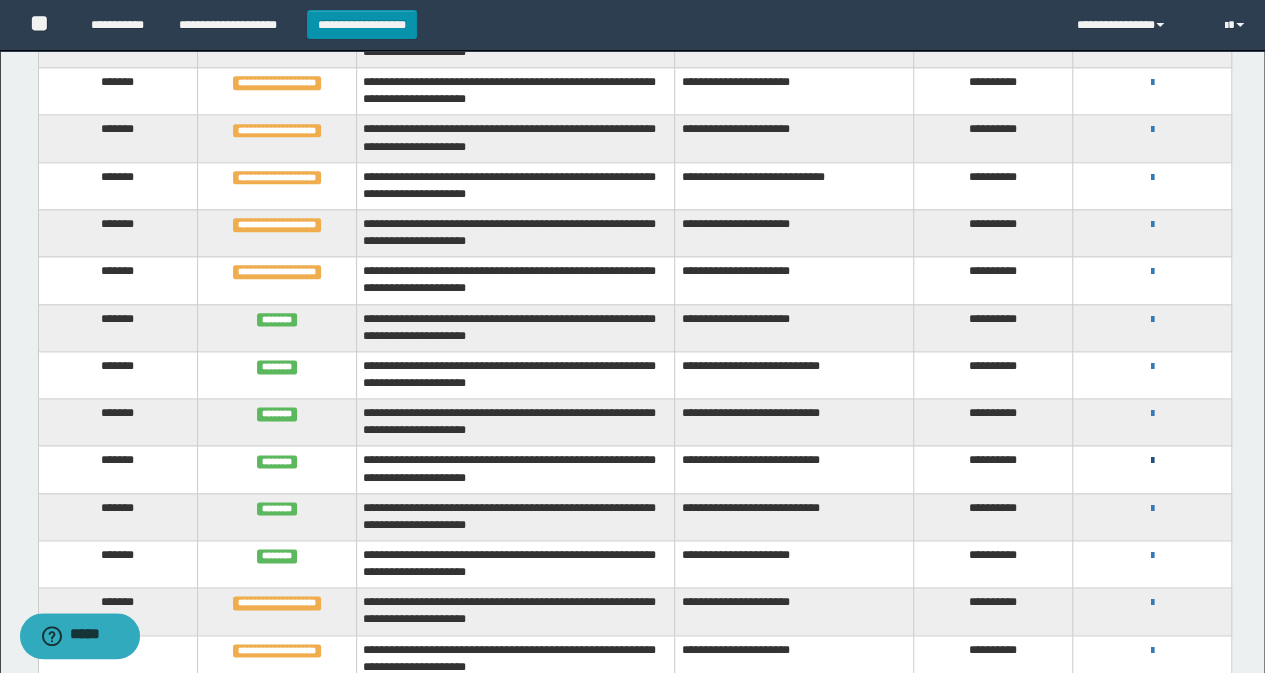 click at bounding box center [1152, 461] 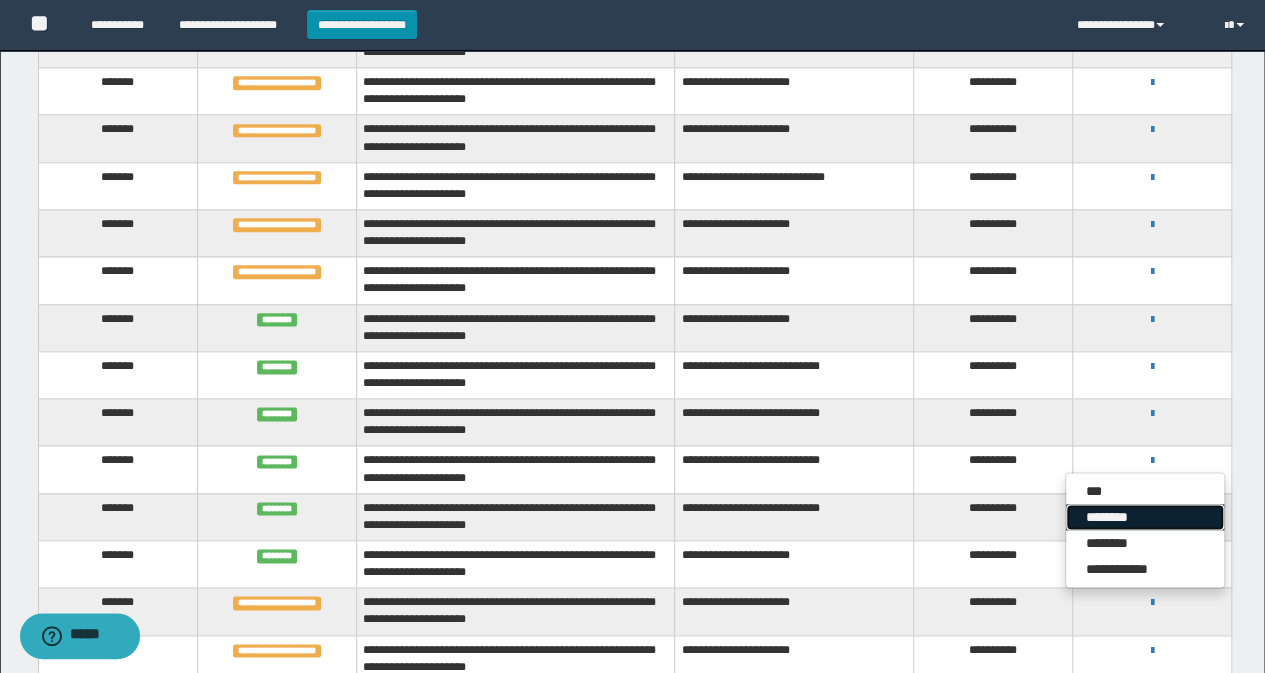 click on "********" at bounding box center (1145, 517) 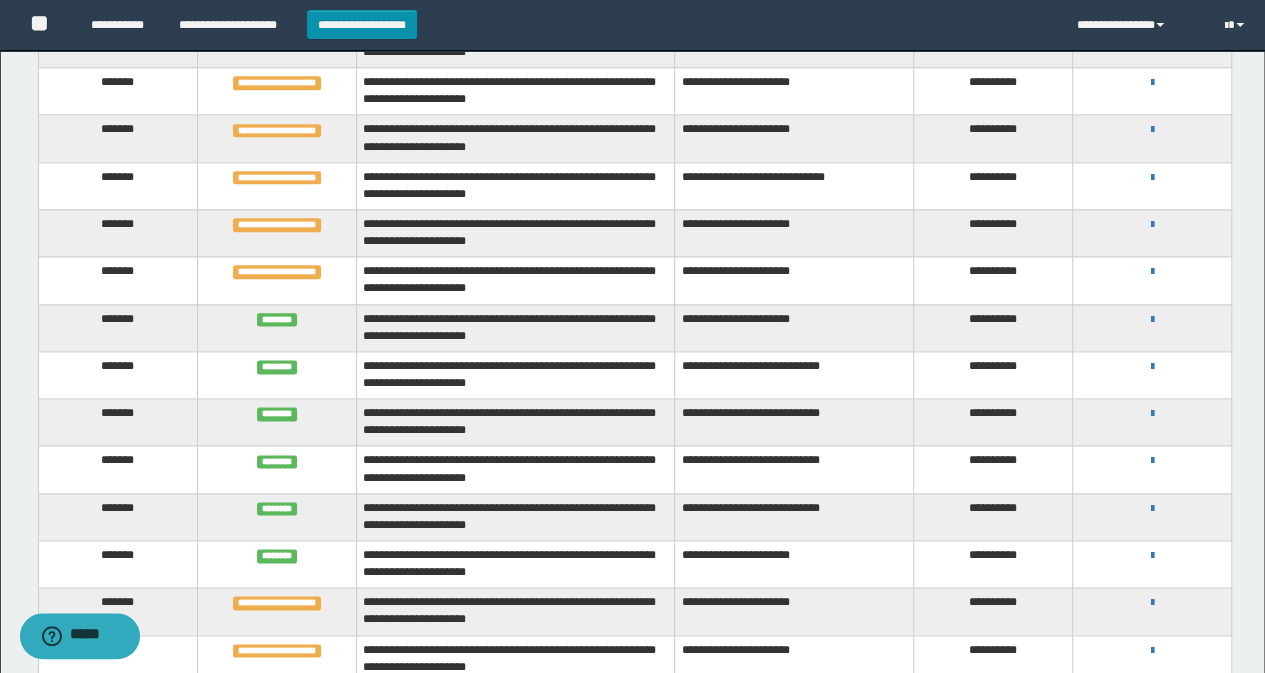 click on "**********" at bounding box center (1152, 460) 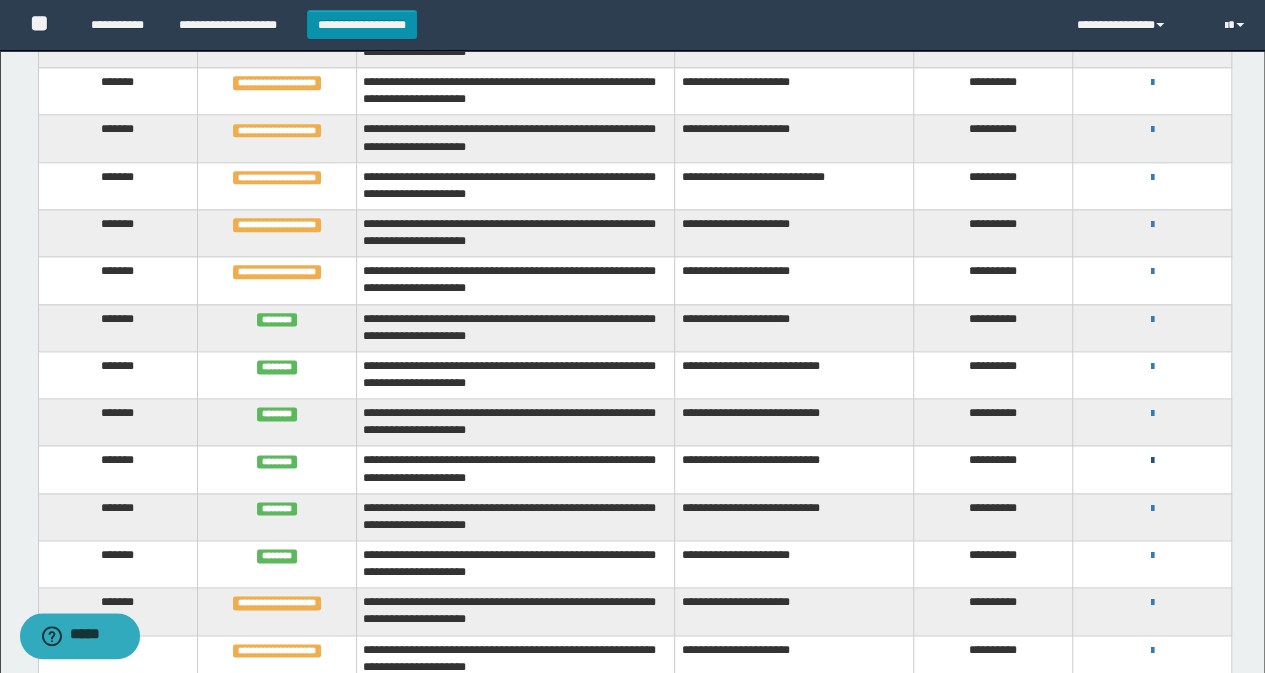 click at bounding box center (1152, 461) 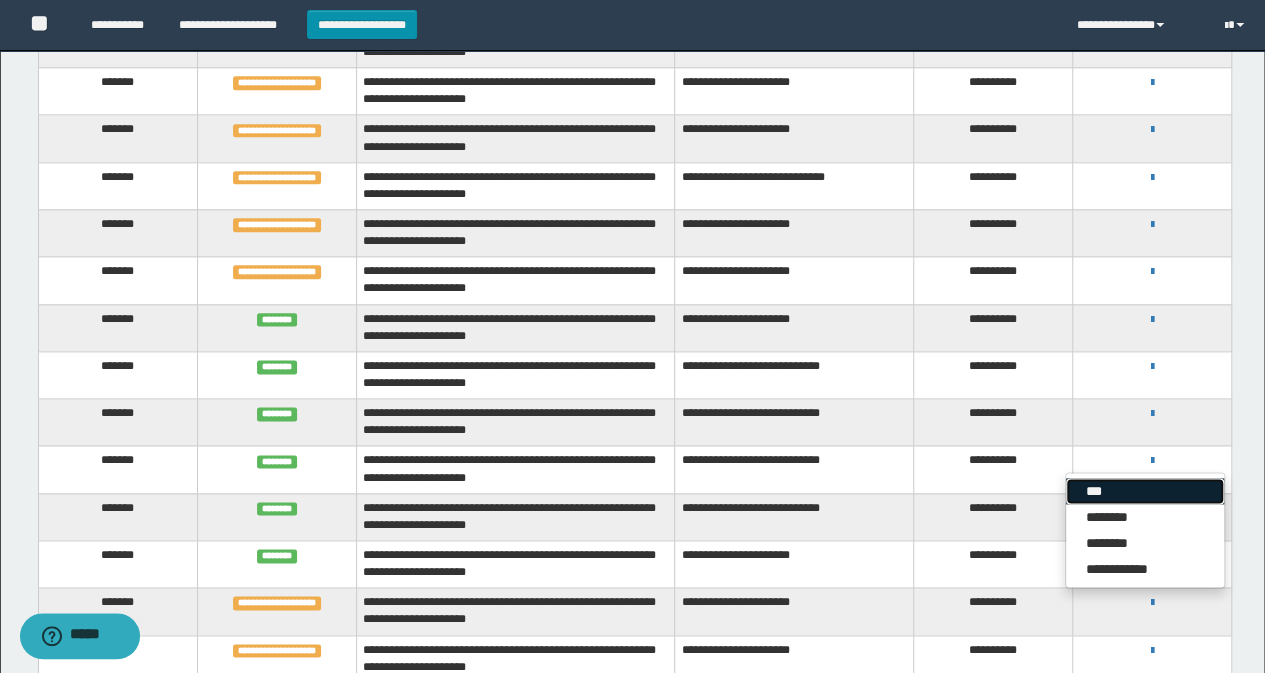 click on "***" at bounding box center (1145, 491) 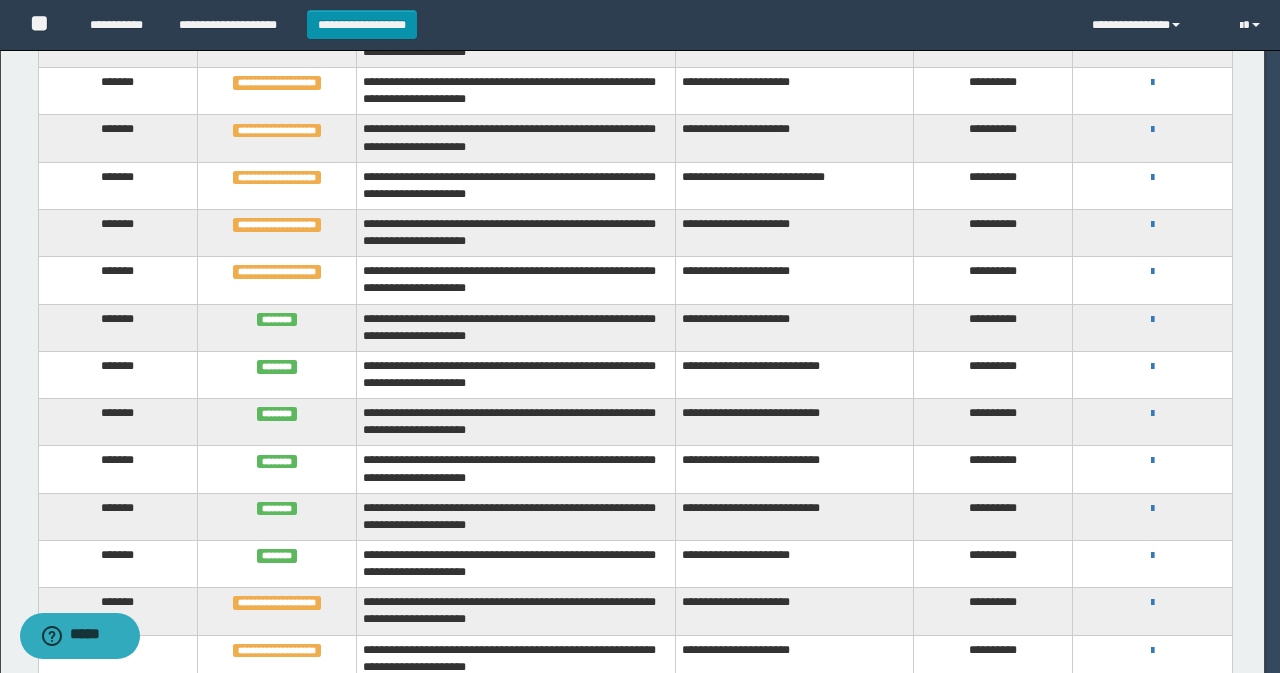 scroll, scrollTop: 0, scrollLeft: 0, axis: both 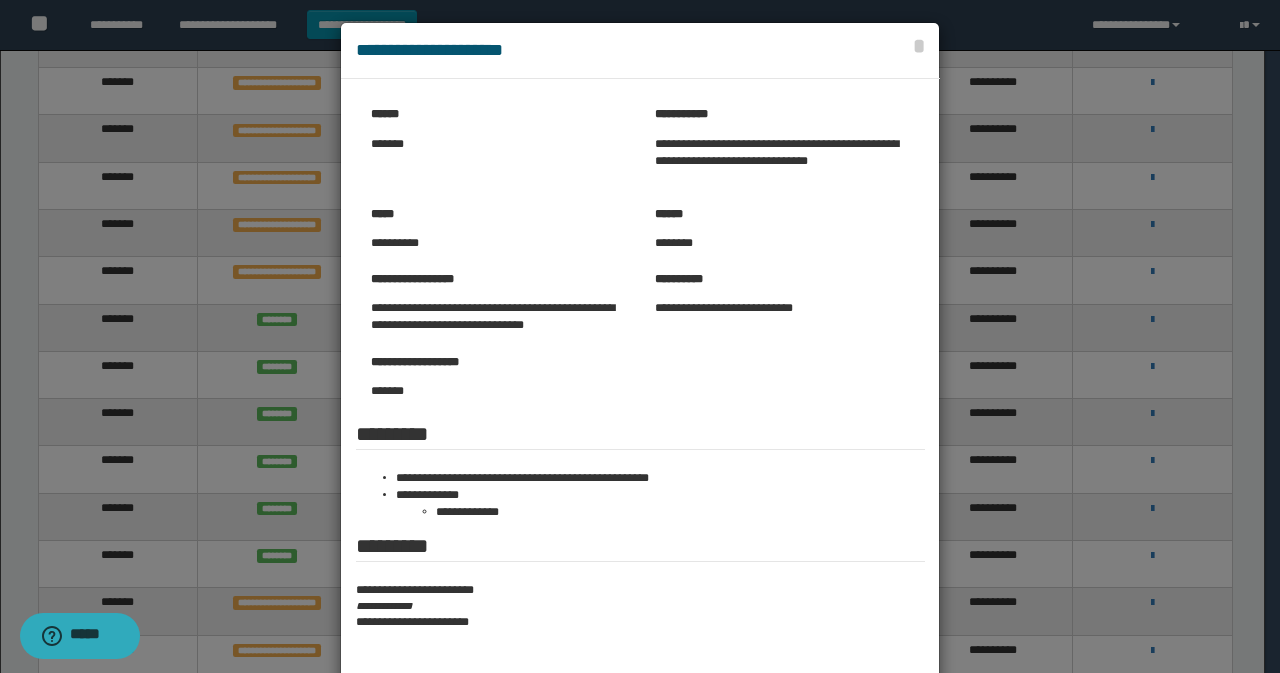 click at bounding box center [640, 383] 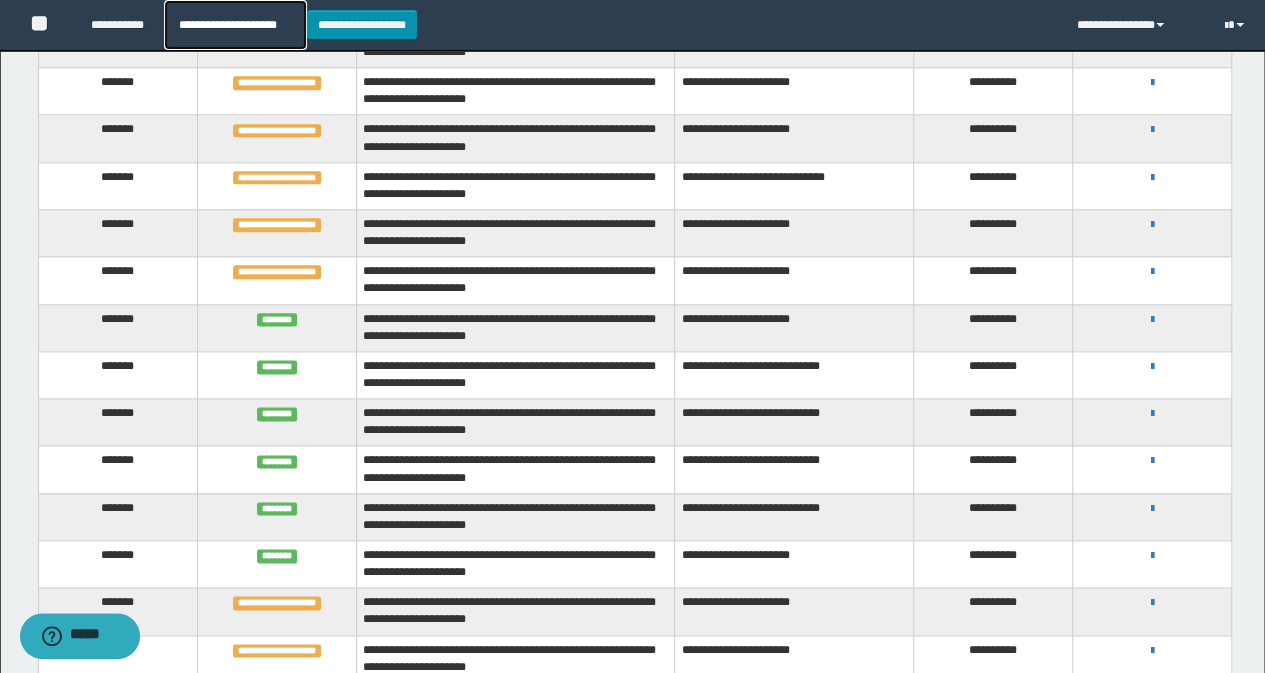 click on "**********" at bounding box center [235, 25] 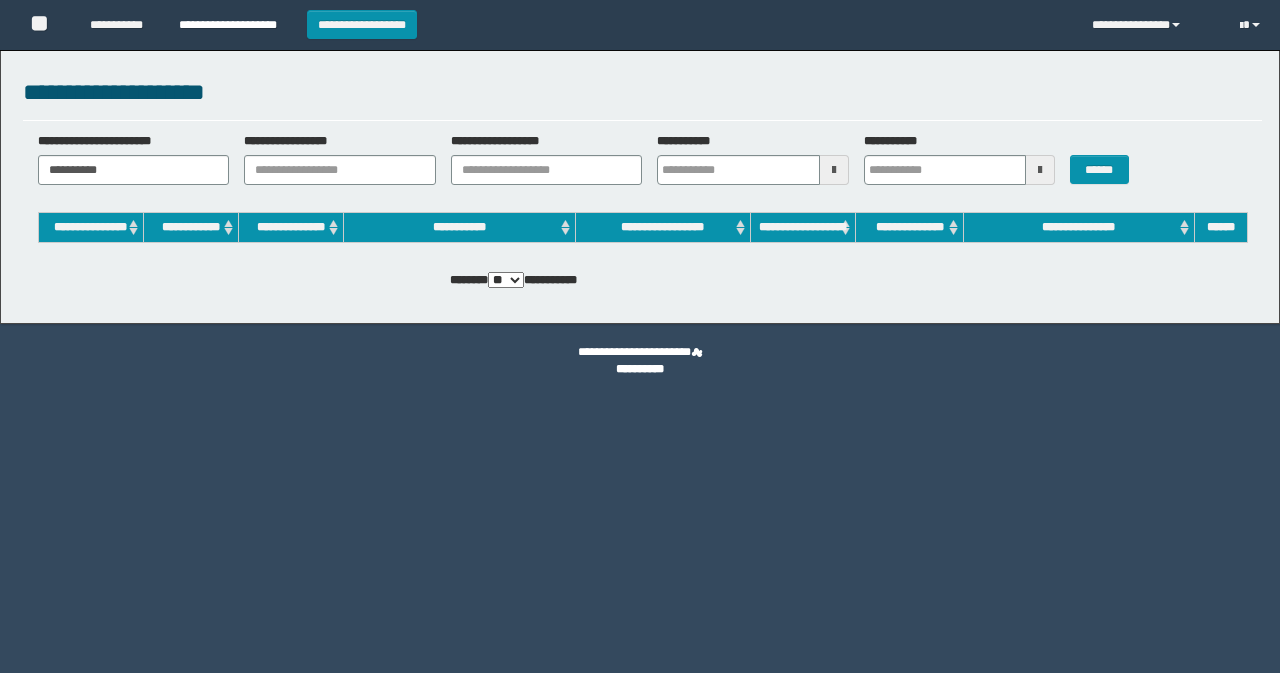 scroll, scrollTop: 0, scrollLeft: 0, axis: both 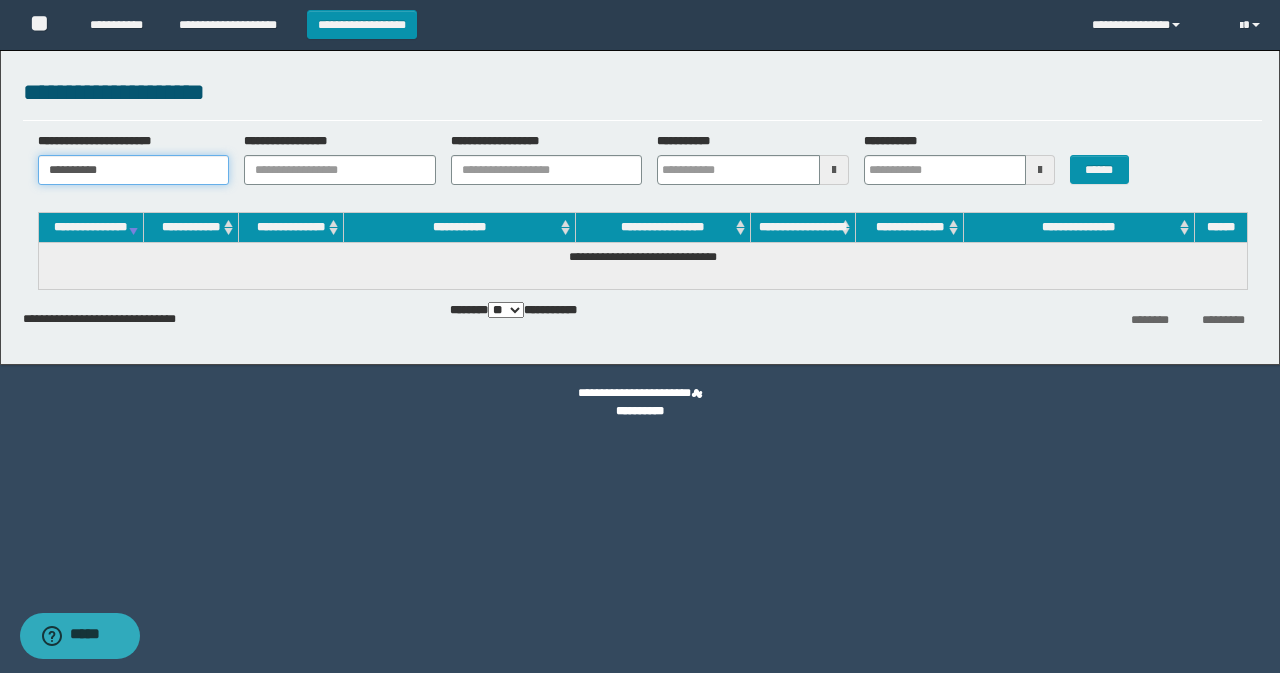 click on "**********" at bounding box center [134, 170] 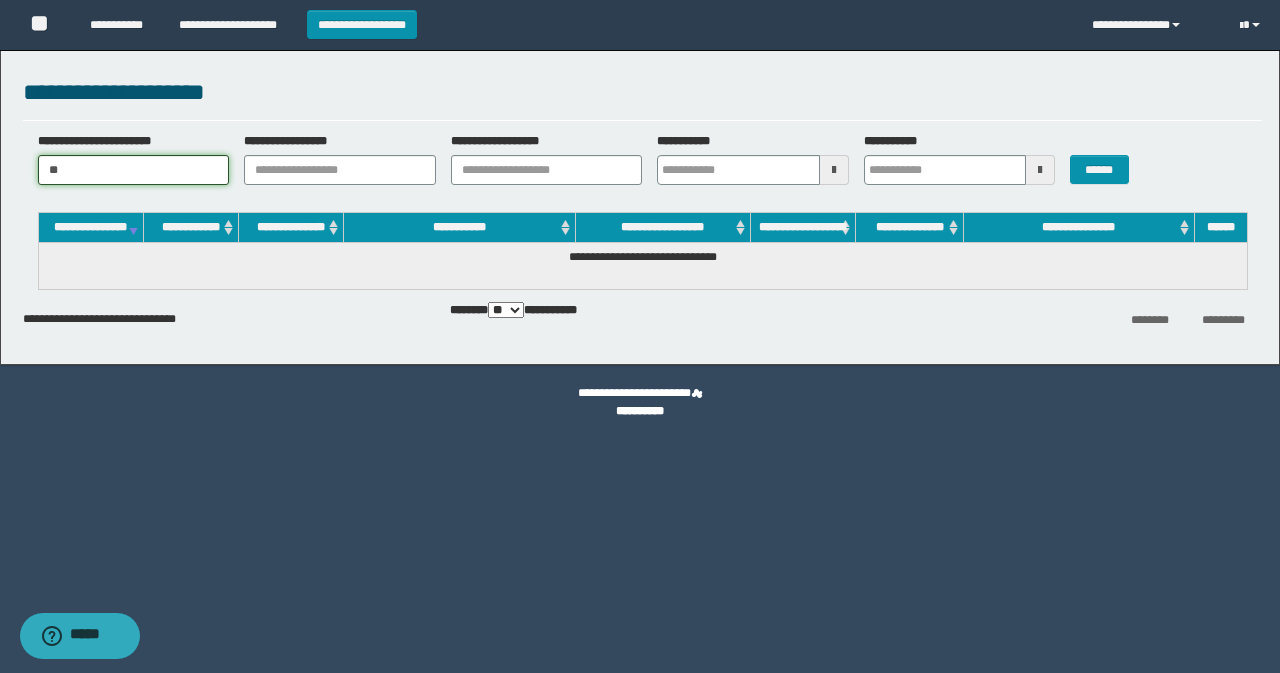 type on "*" 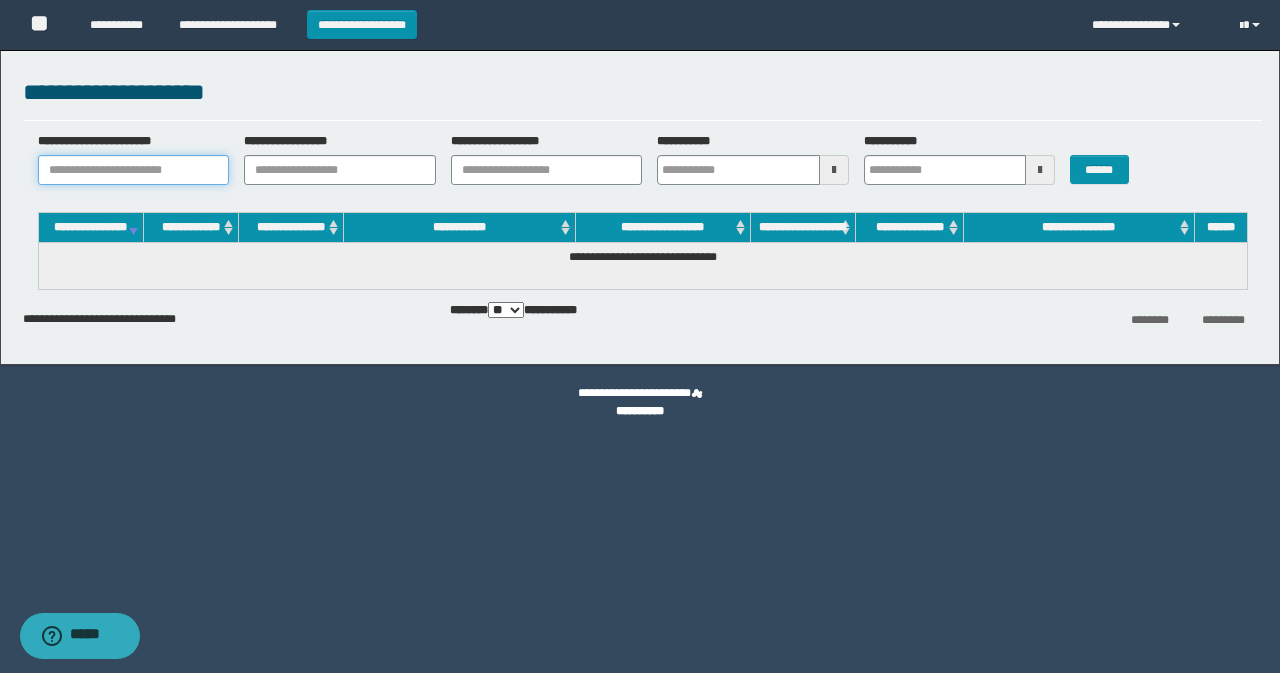 type 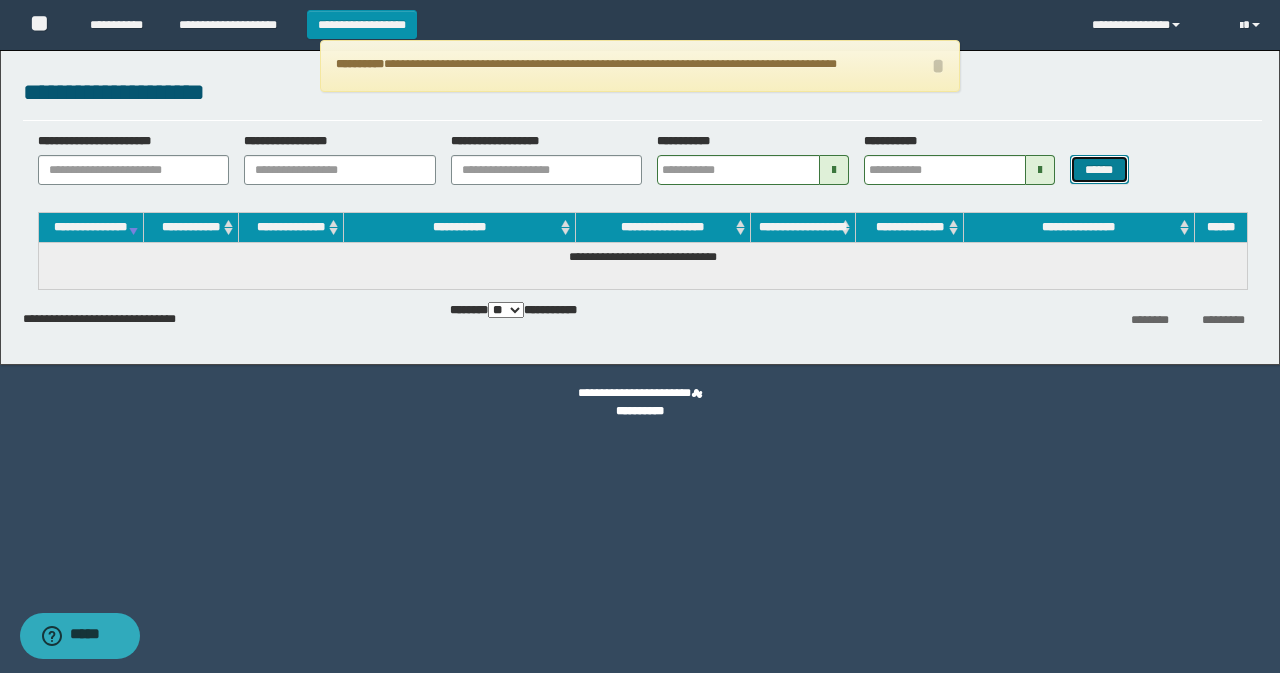click on "******" at bounding box center (1099, 169) 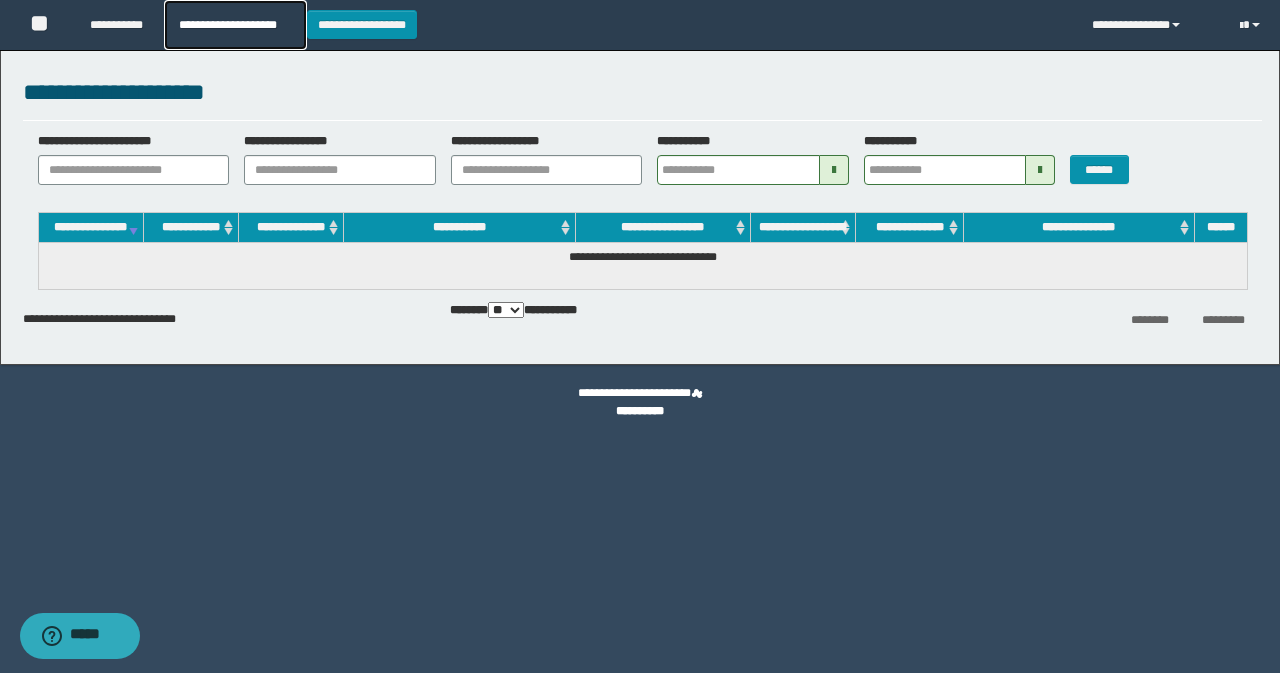 click on "**********" at bounding box center (235, 25) 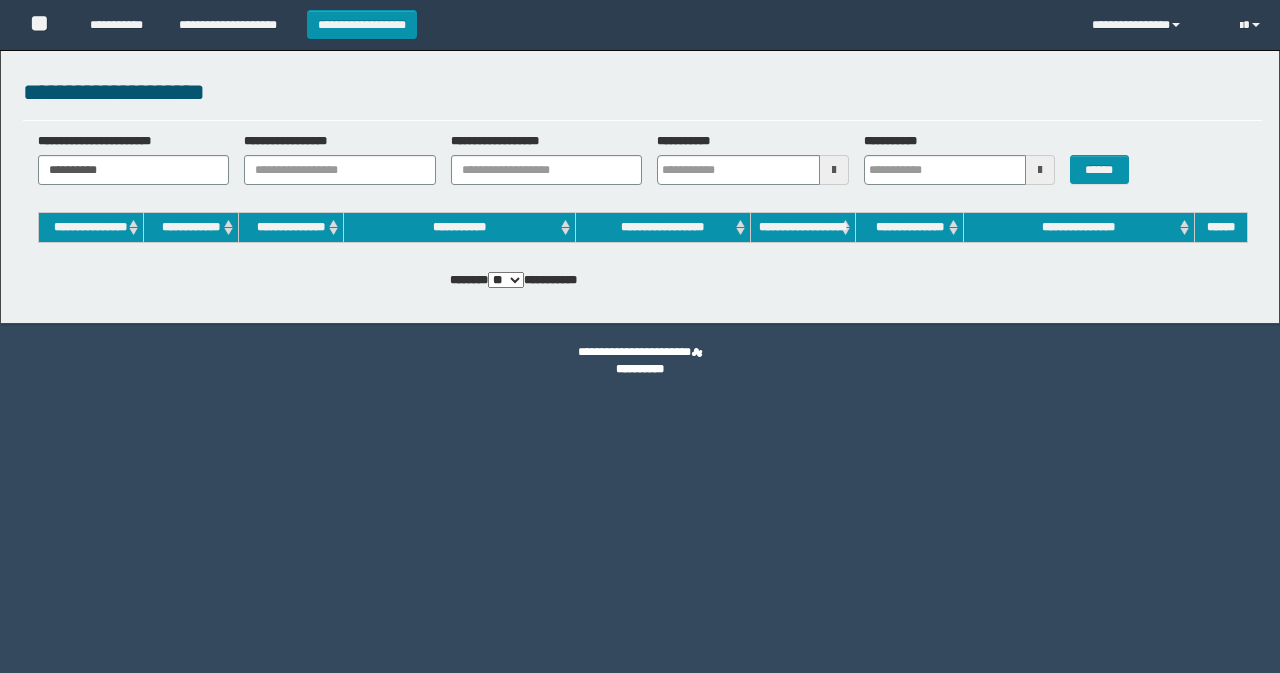 scroll, scrollTop: 0, scrollLeft: 0, axis: both 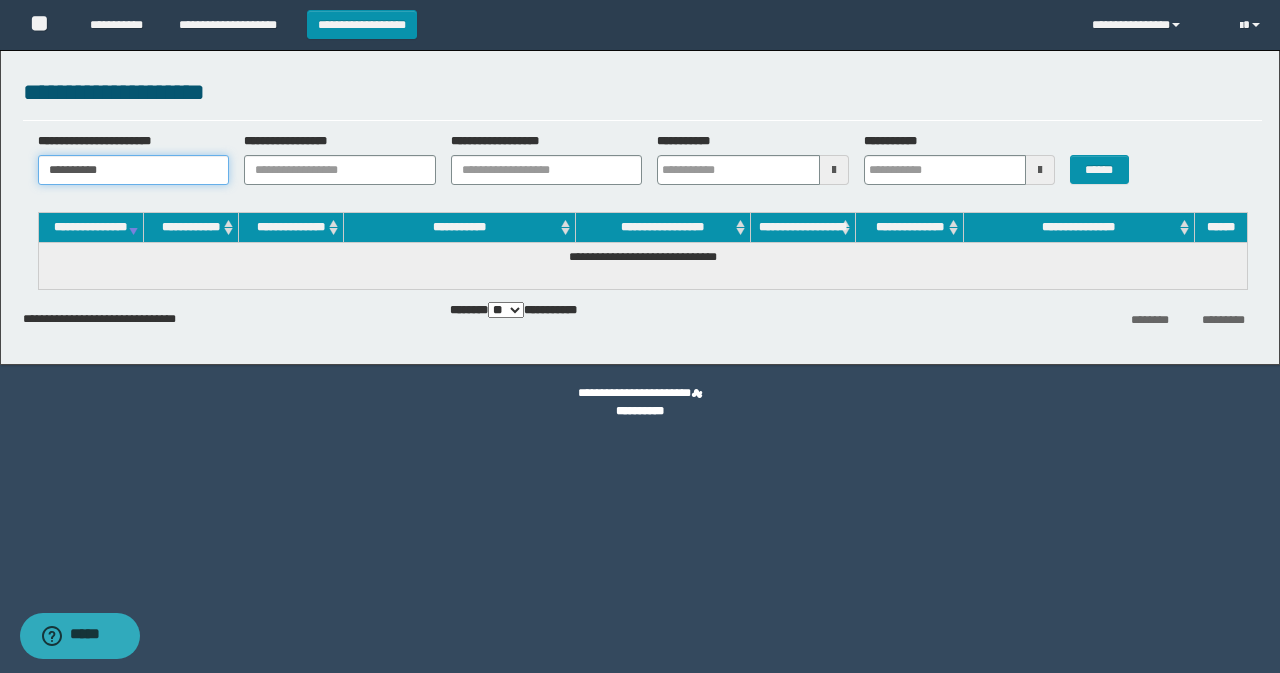 click on "**********" at bounding box center (134, 170) 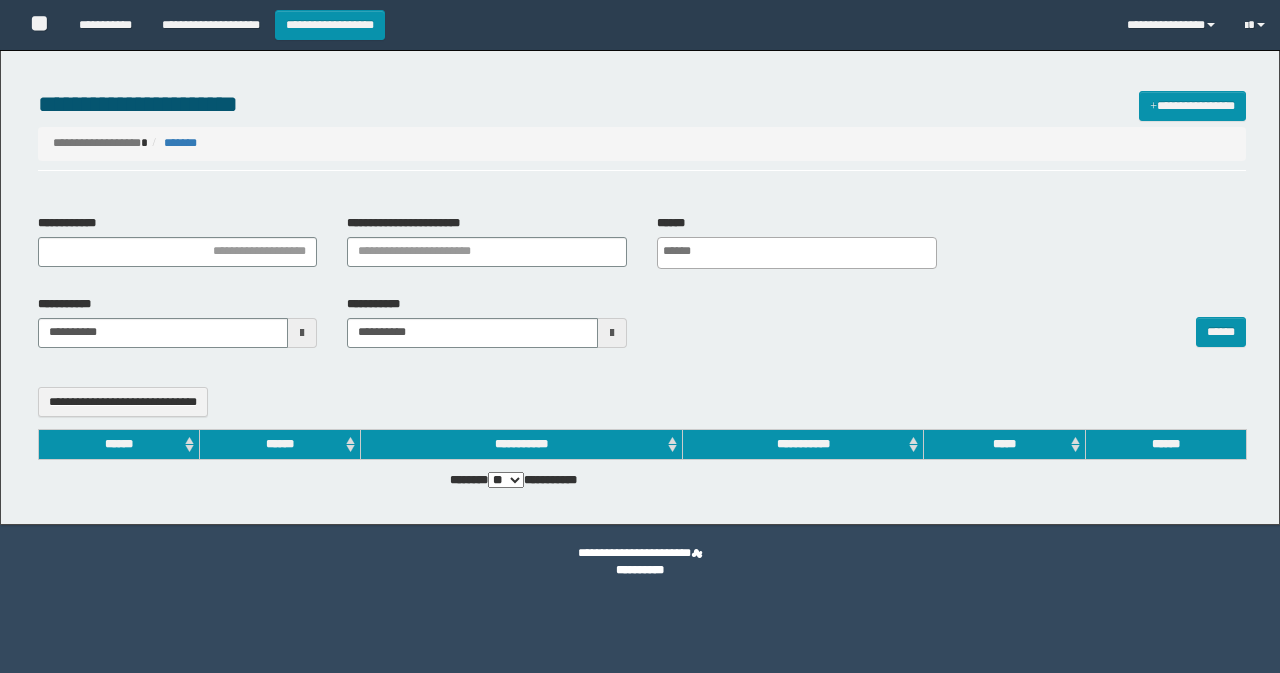 select 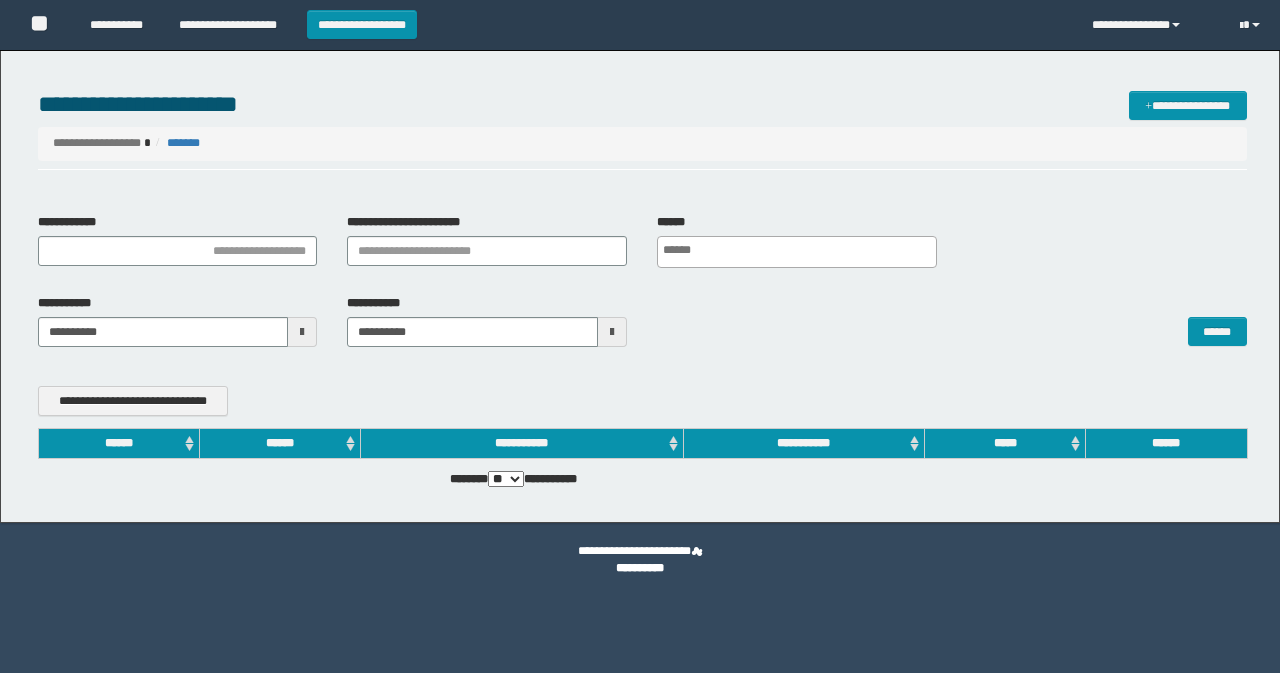 scroll, scrollTop: 0, scrollLeft: 0, axis: both 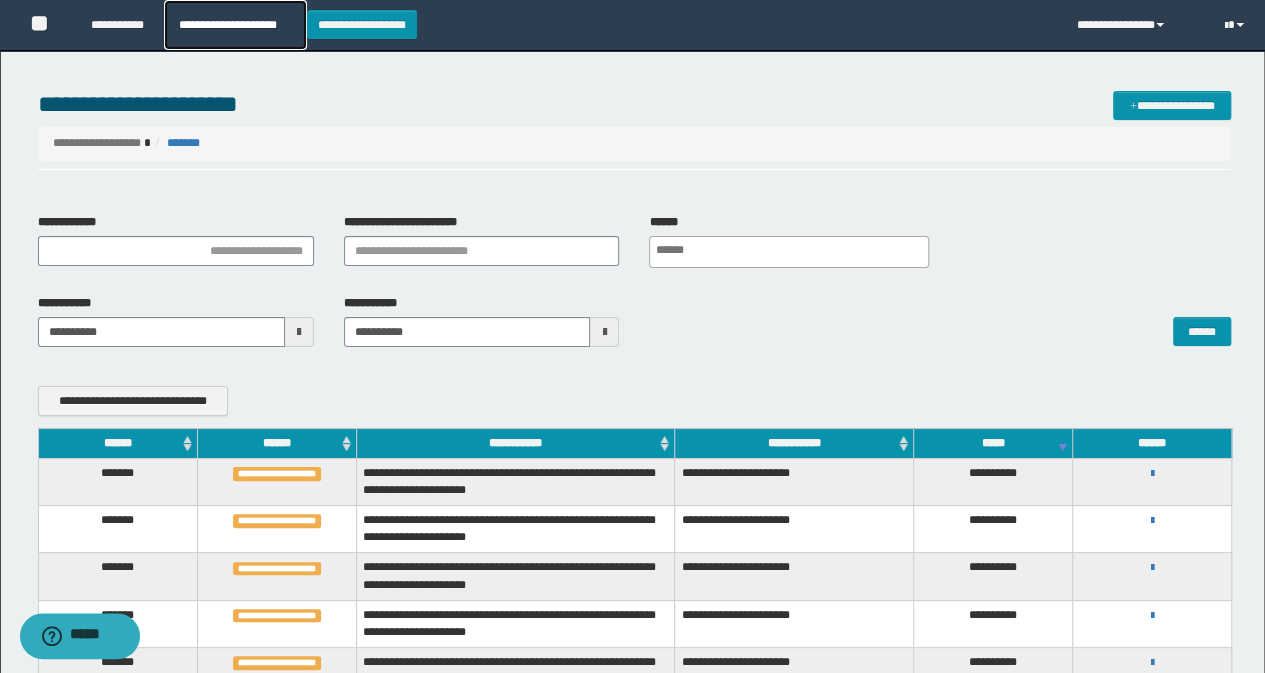 click on "**********" at bounding box center [235, 25] 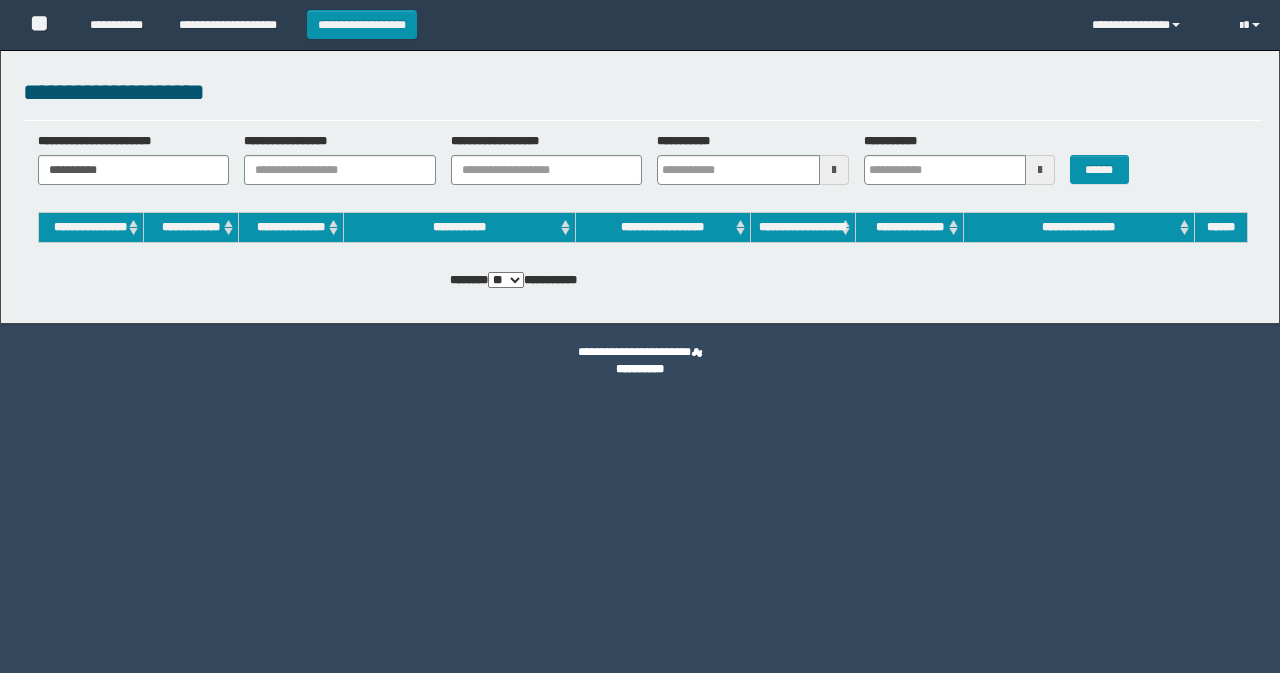 scroll, scrollTop: 0, scrollLeft: 0, axis: both 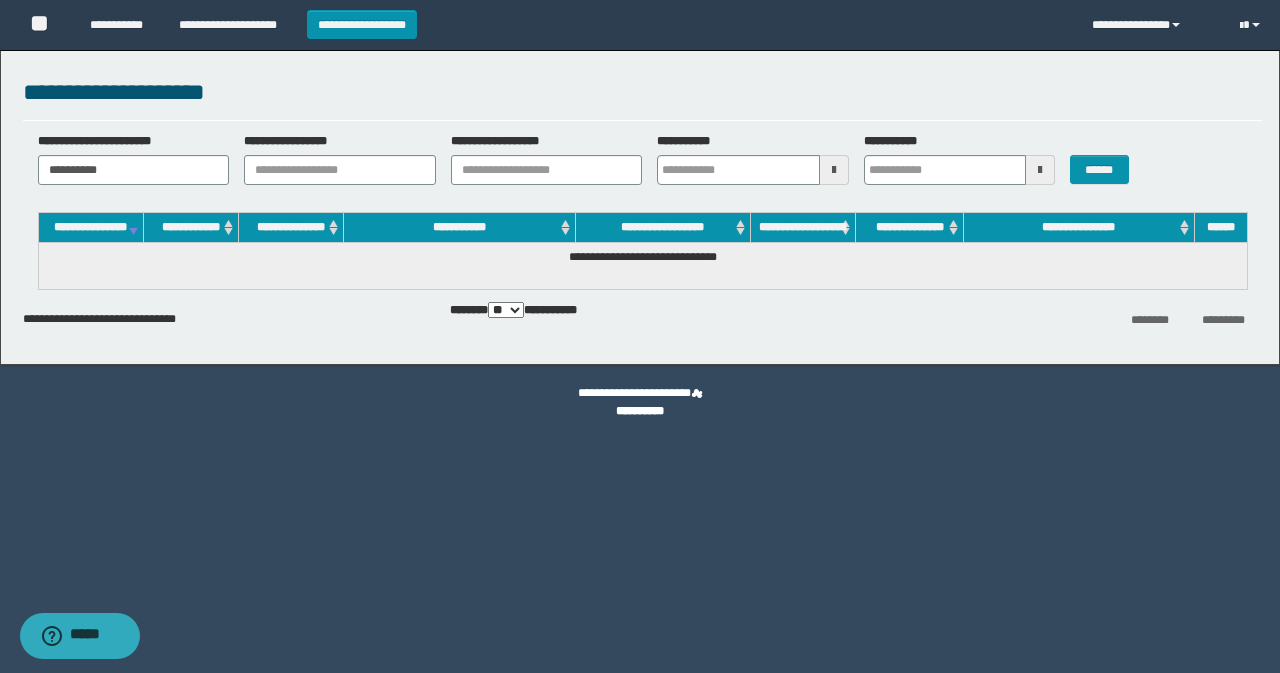click on "**********" at bounding box center [526, 310] 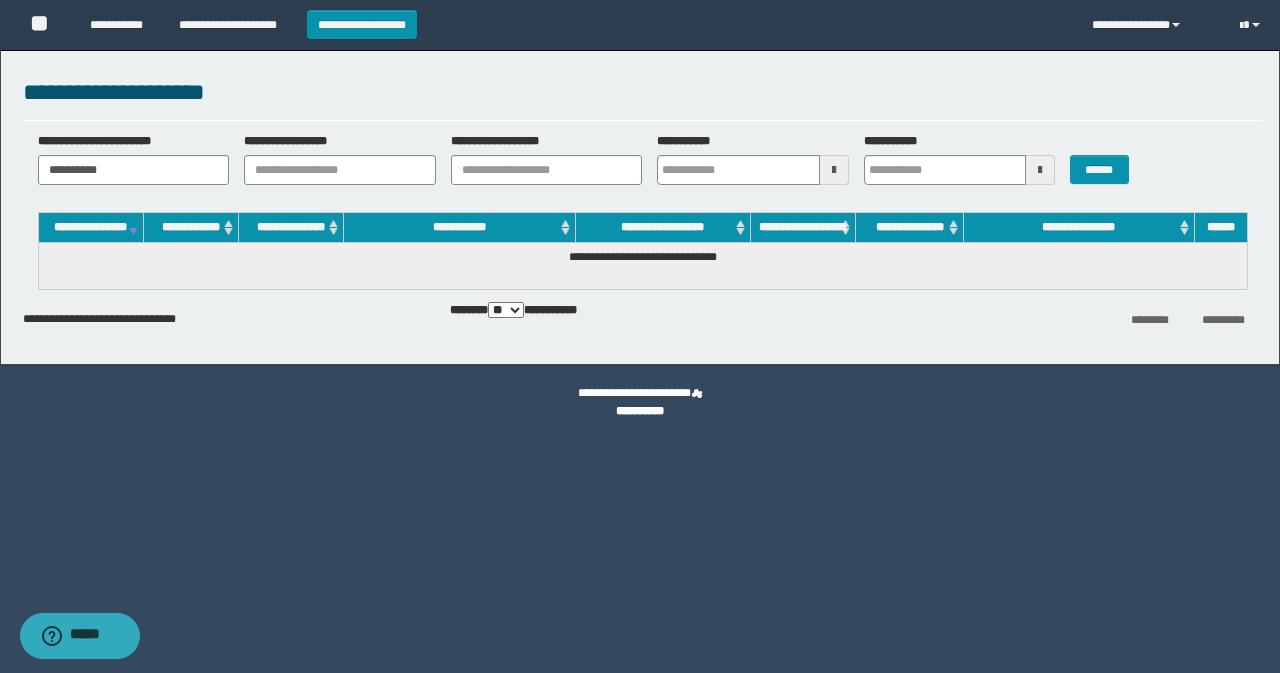 click on "** *** ***" at bounding box center (506, 310) 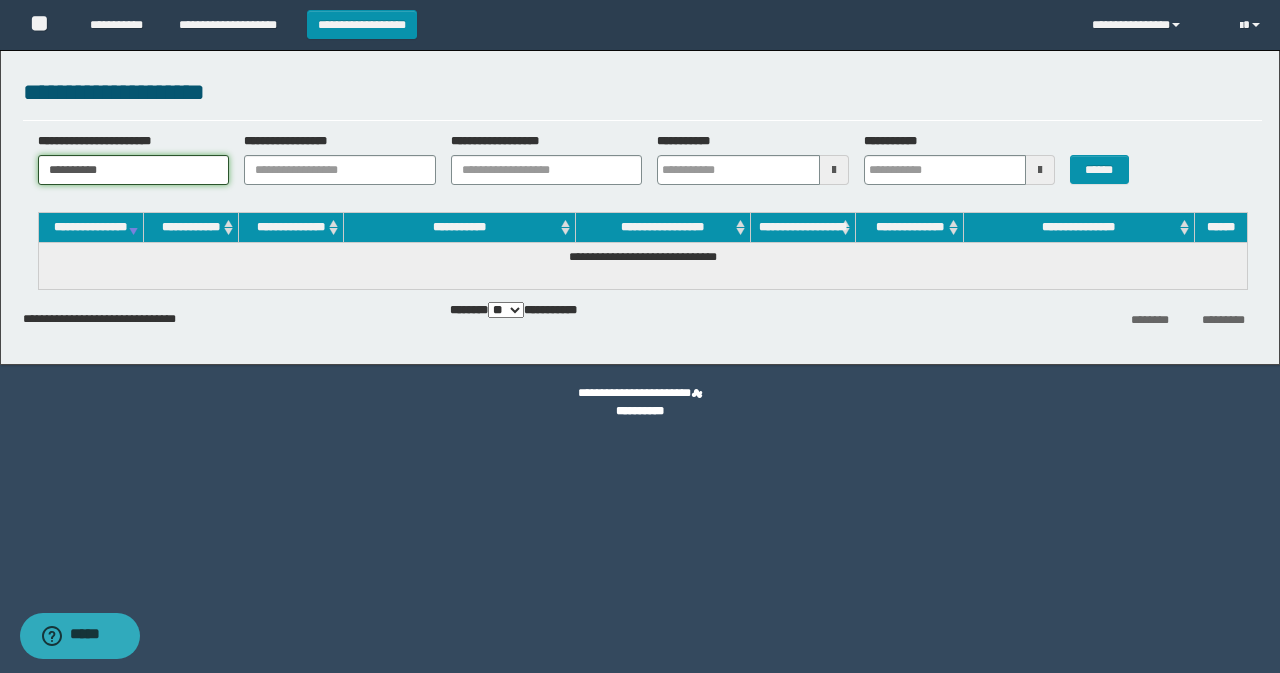 drag, startPoint x: 126, startPoint y: 167, endPoint x: 19, endPoint y: 163, distance: 107.07474 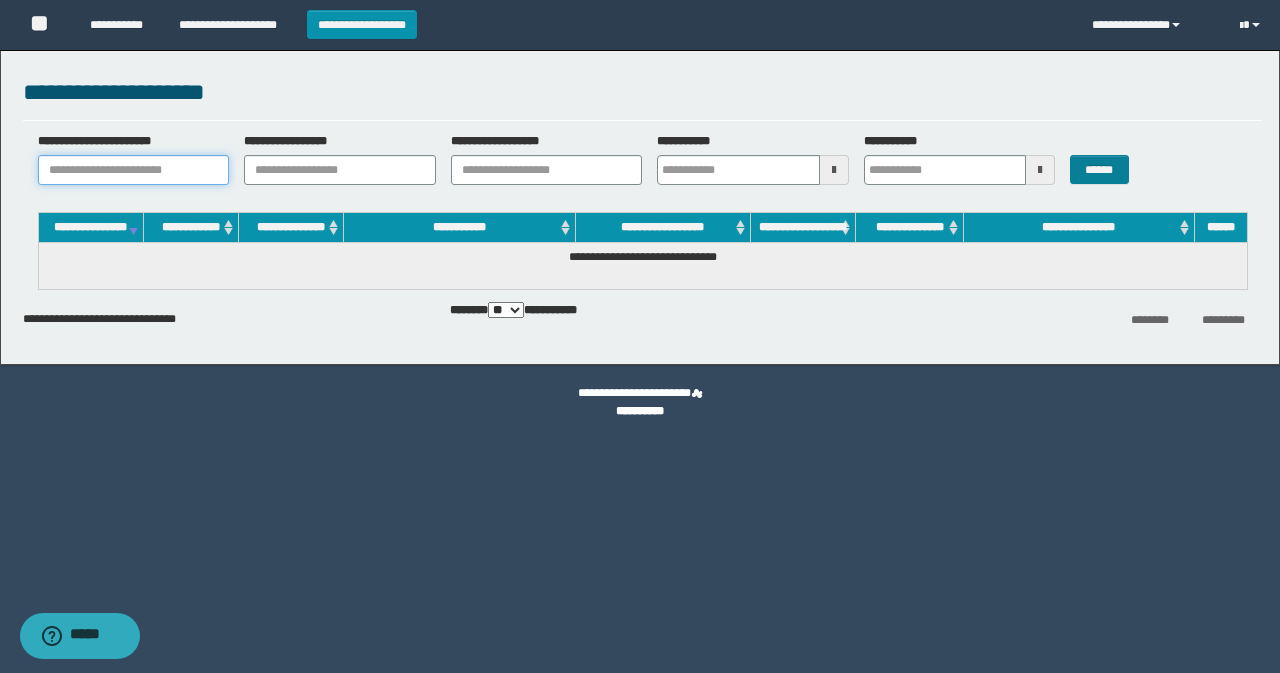 type 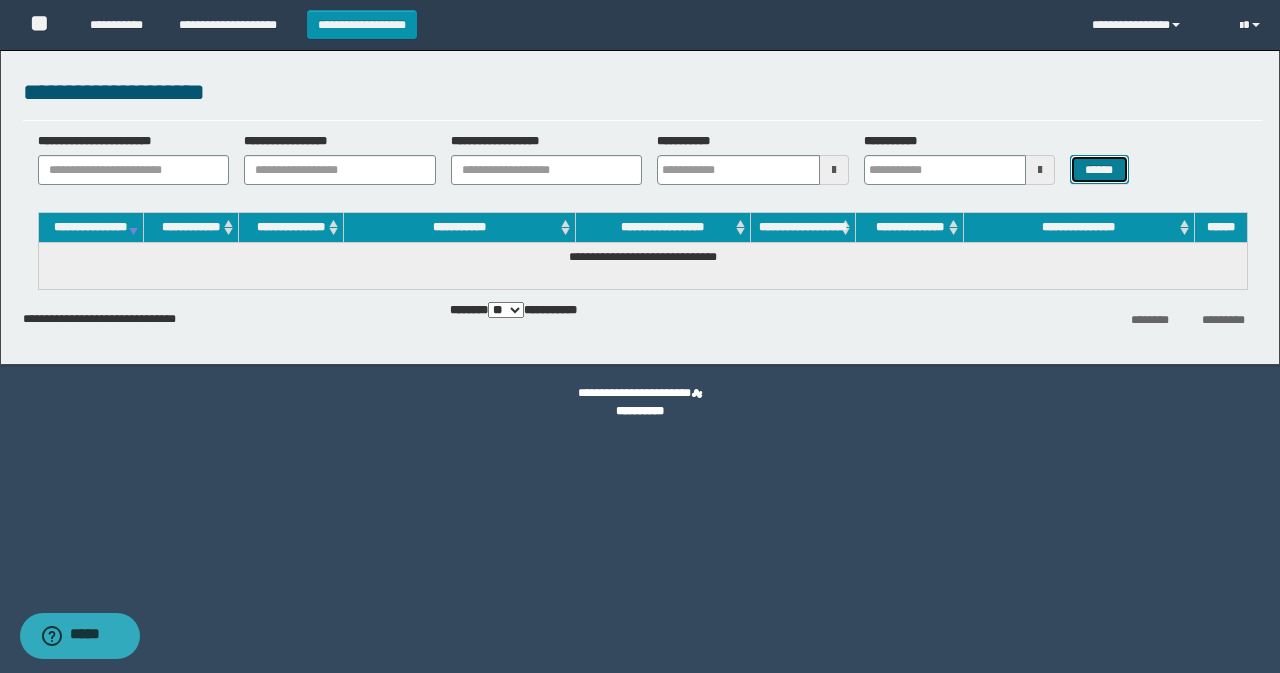 click on "******" at bounding box center (1099, 169) 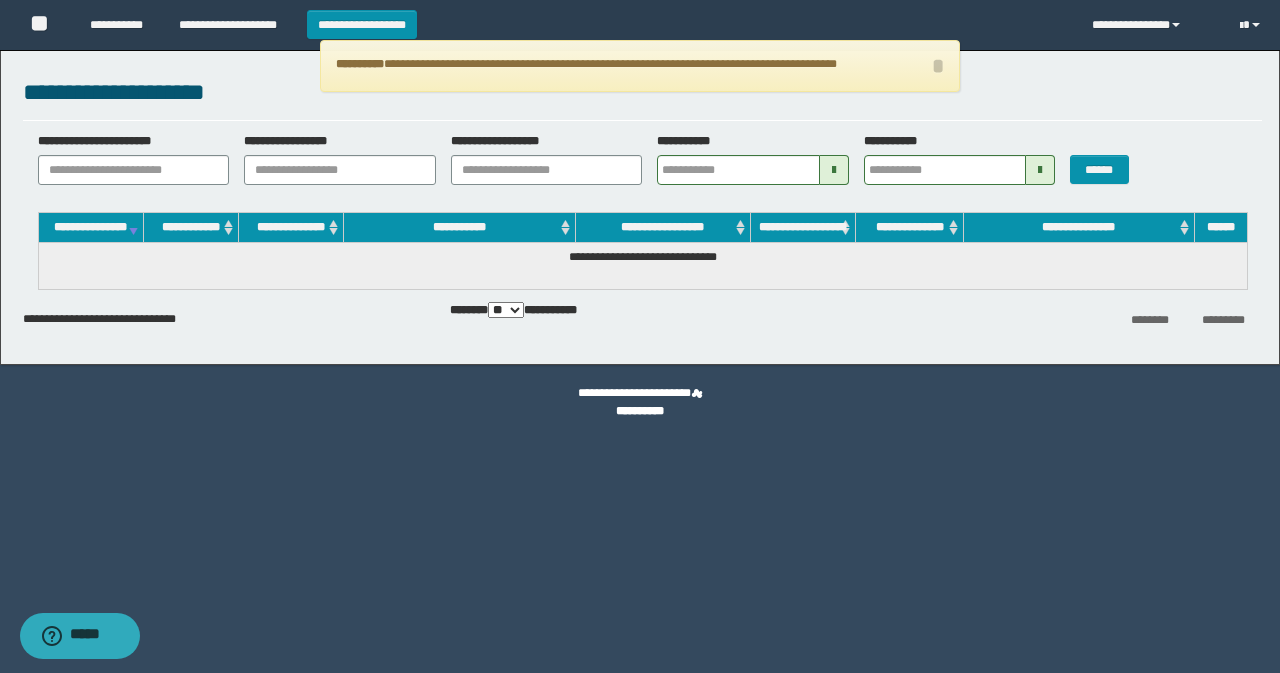 click at bounding box center (834, 170) 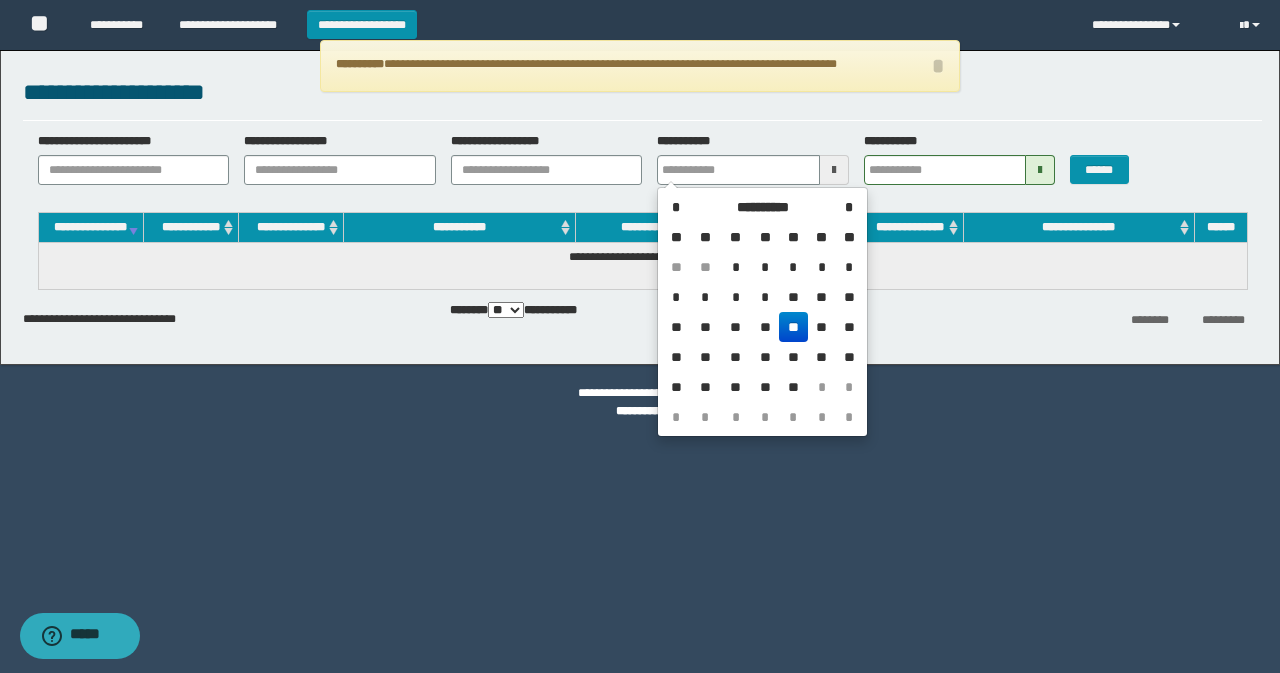 click on "**" at bounding box center [766, 327] 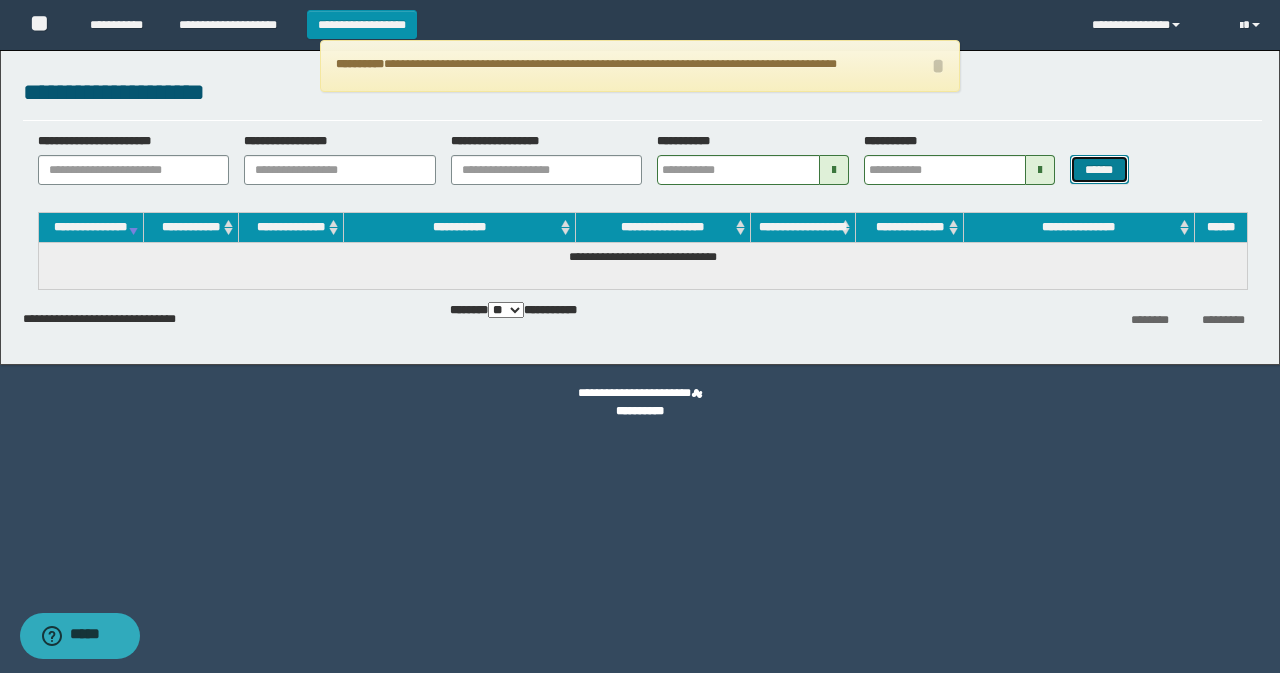click on "******" at bounding box center (1099, 169) 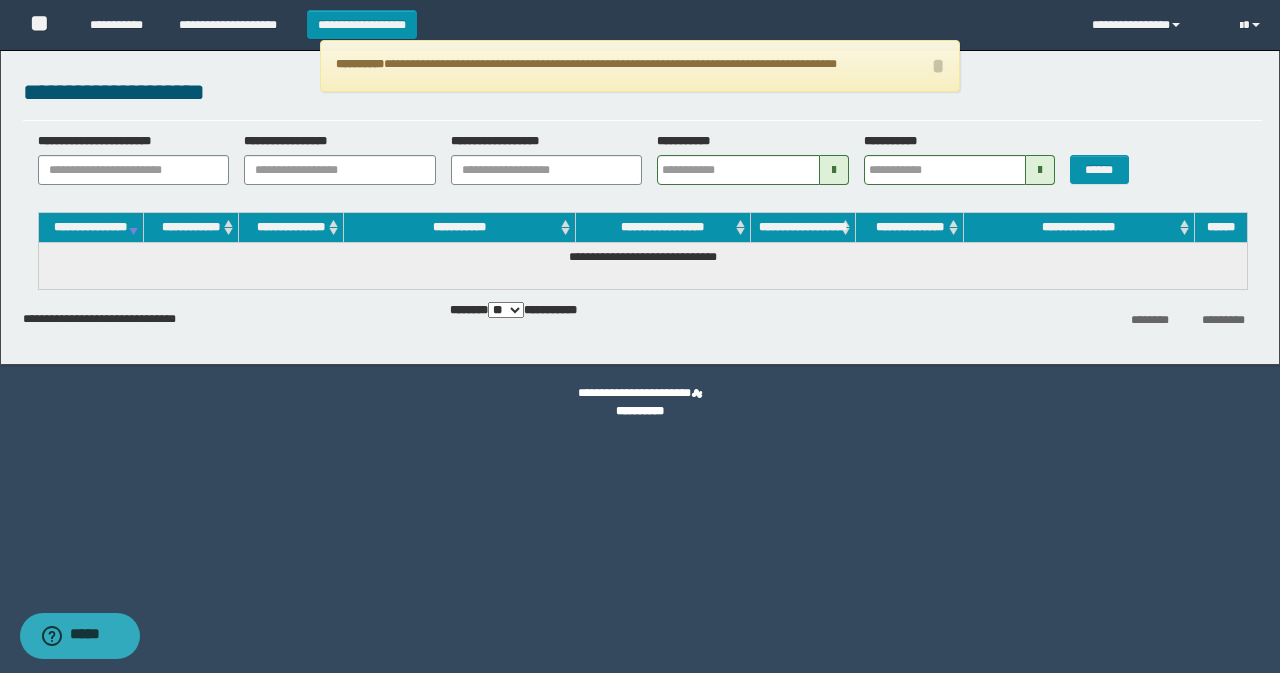 click on "**********" at bounding box center [107, 315] 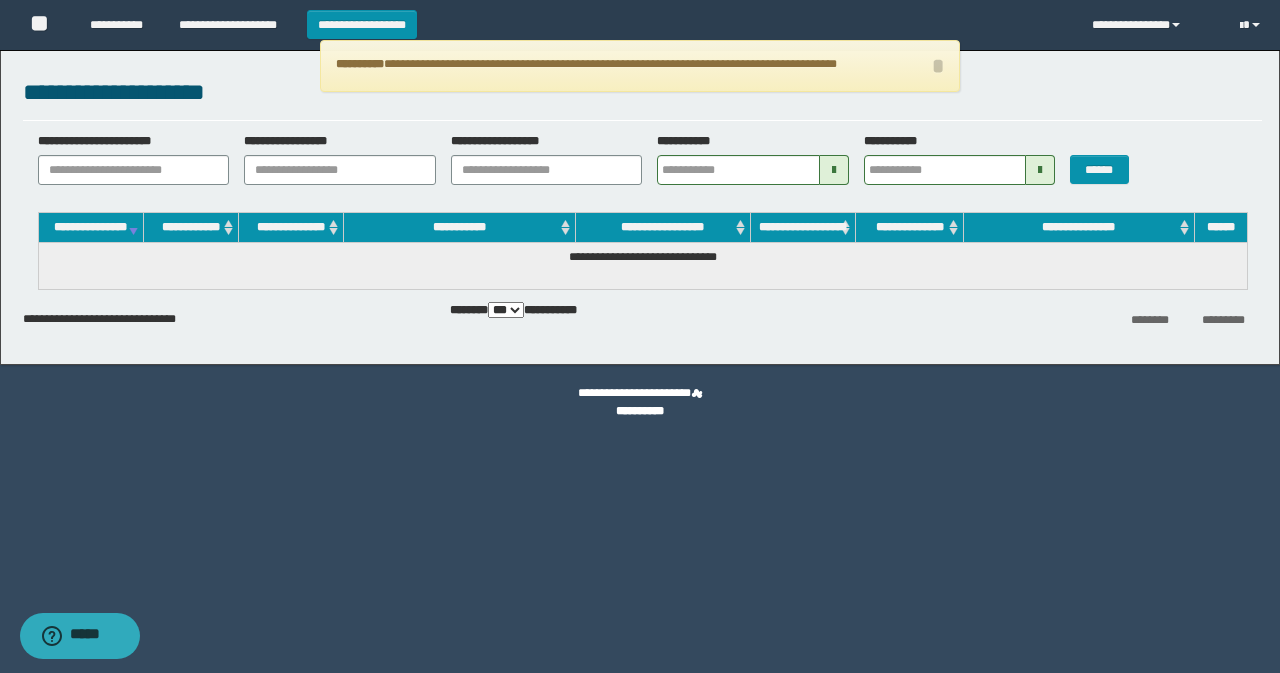 click on "** *** ***" at bounding box center [506, 310] 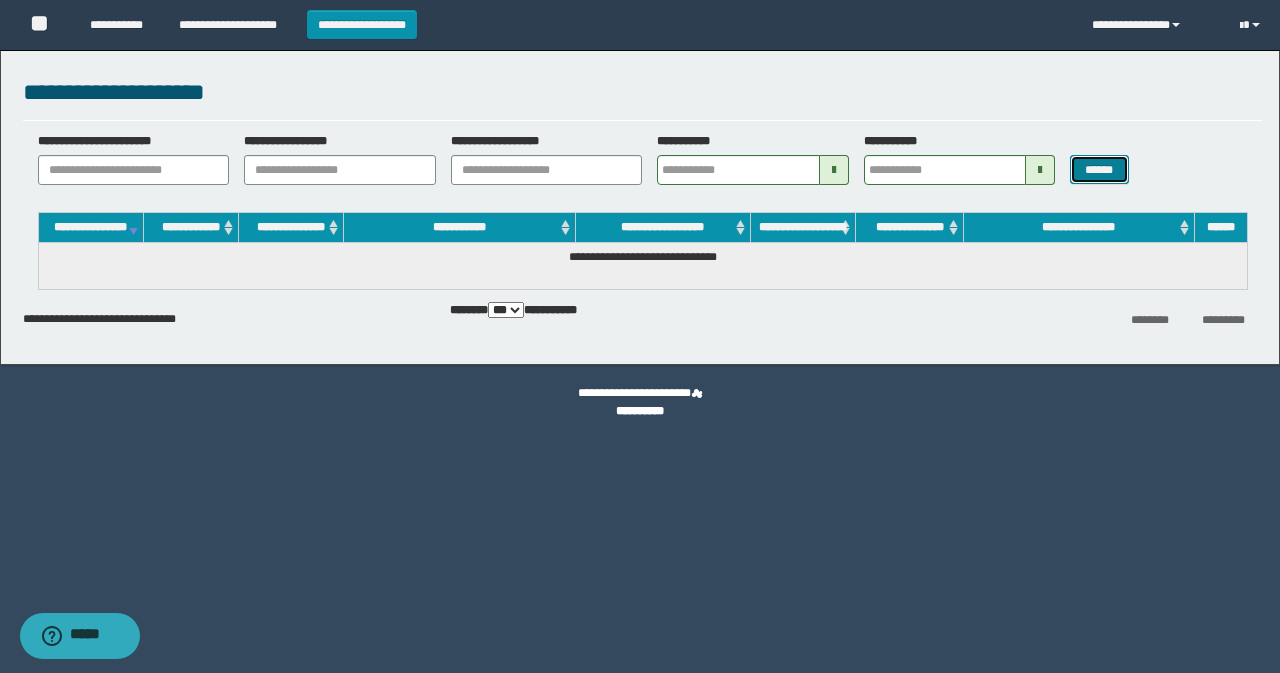 click on "******" at bounding box center [1099, 169] 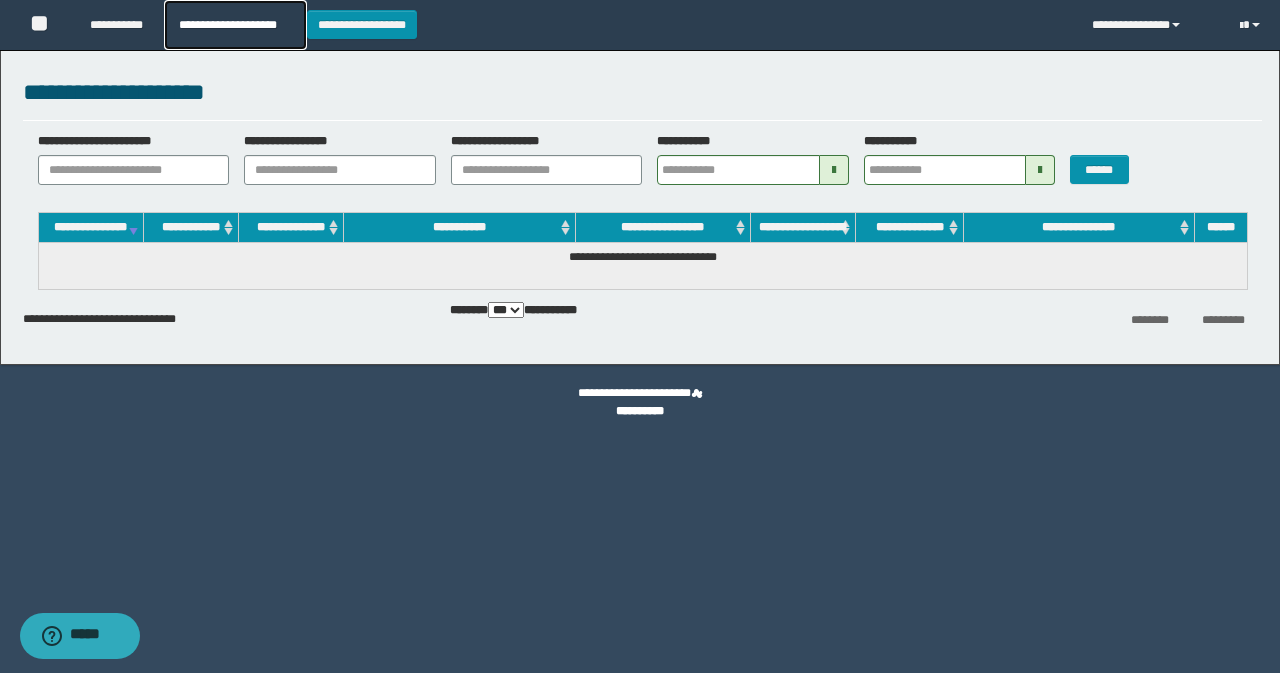 click on "**********" at bounding box center [235, 25] 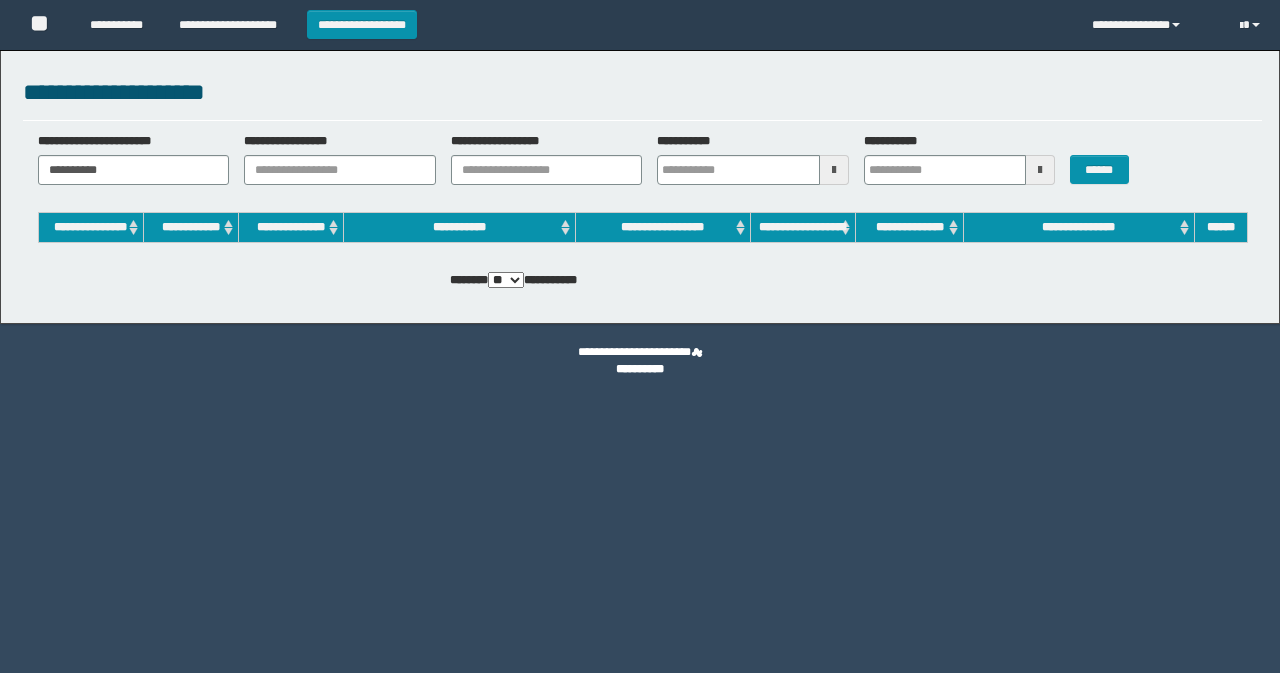 scroll, scrollTop: 0, scrollLeft: 0, axis: both 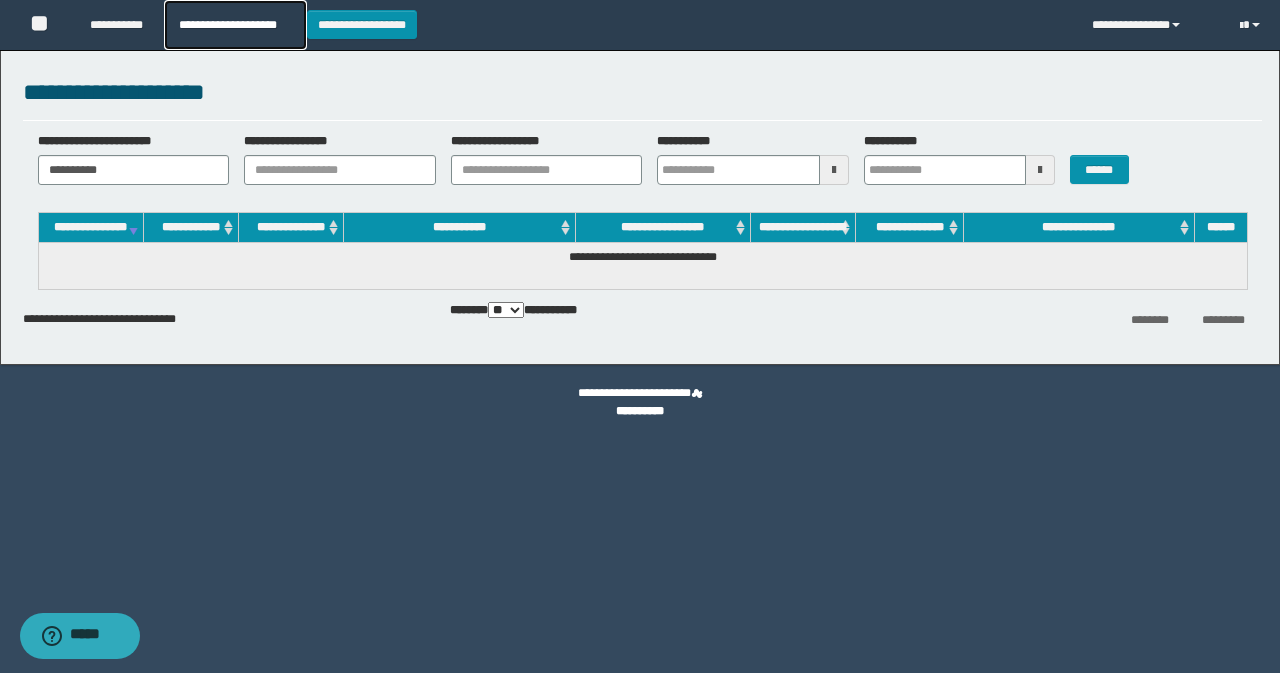 click on "**********" at bounding box center (235, 25) 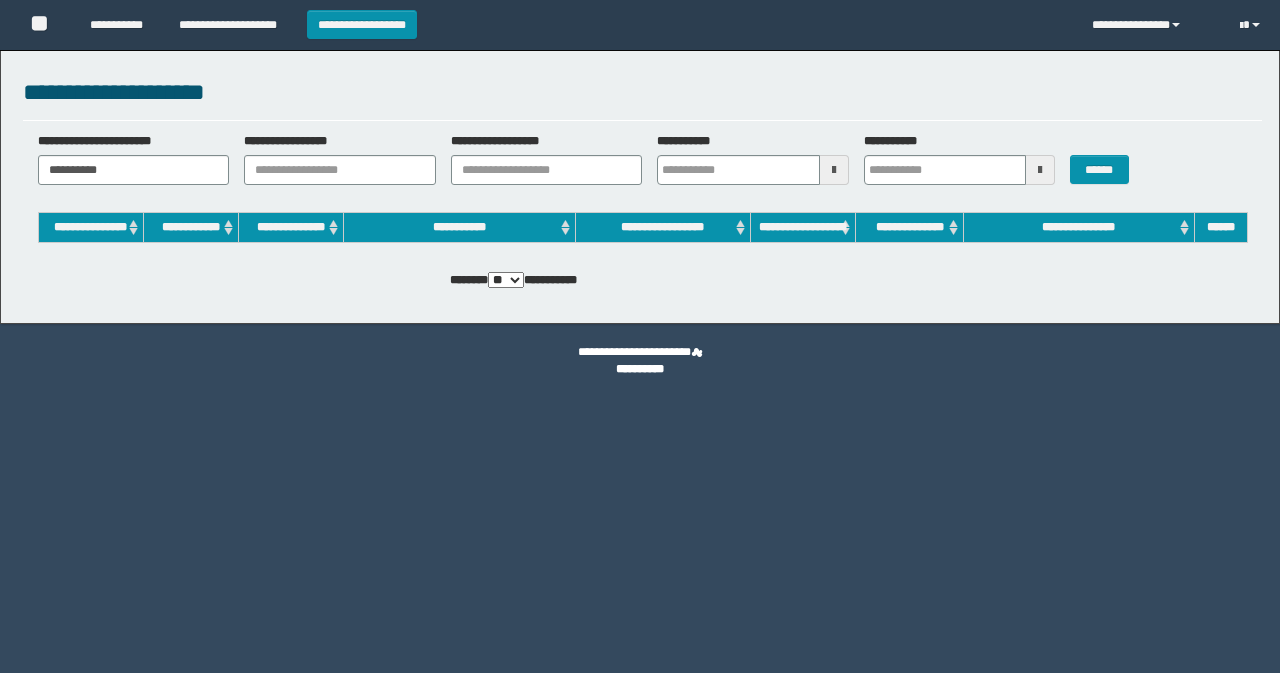 scroll, scrollTop: 0, scrollLeft: 0, axis: both 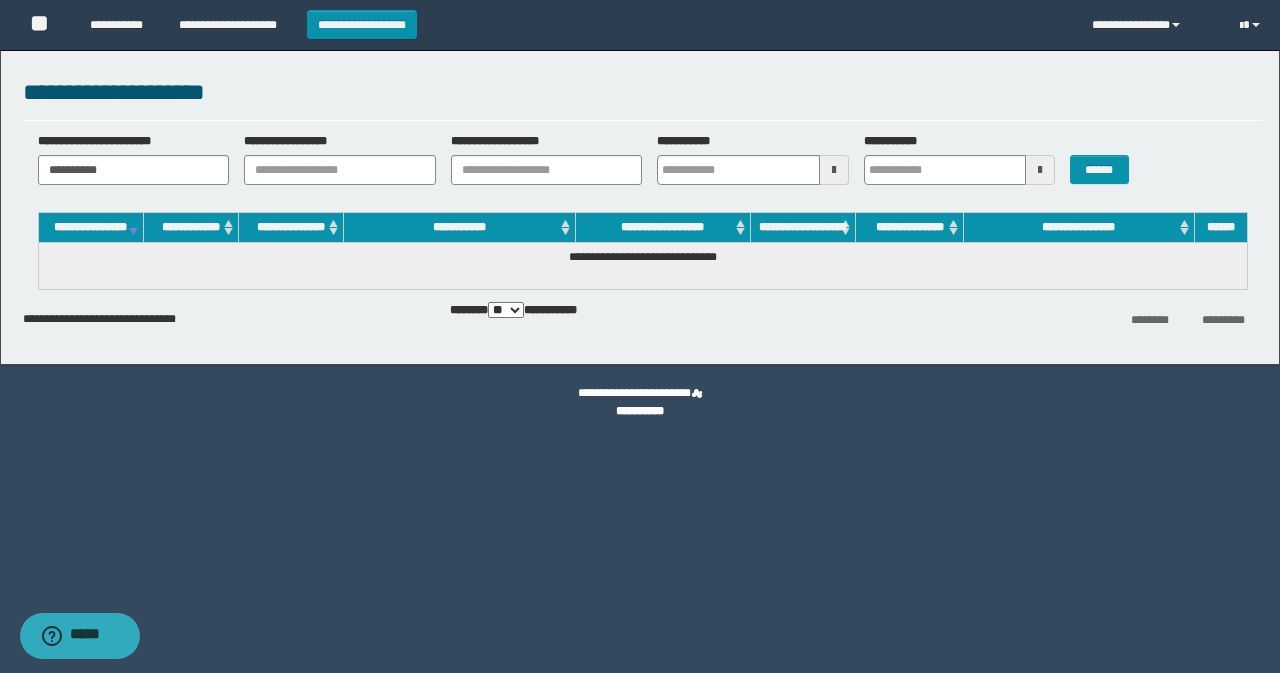 click on "**********" at bounding box center (191, 228) 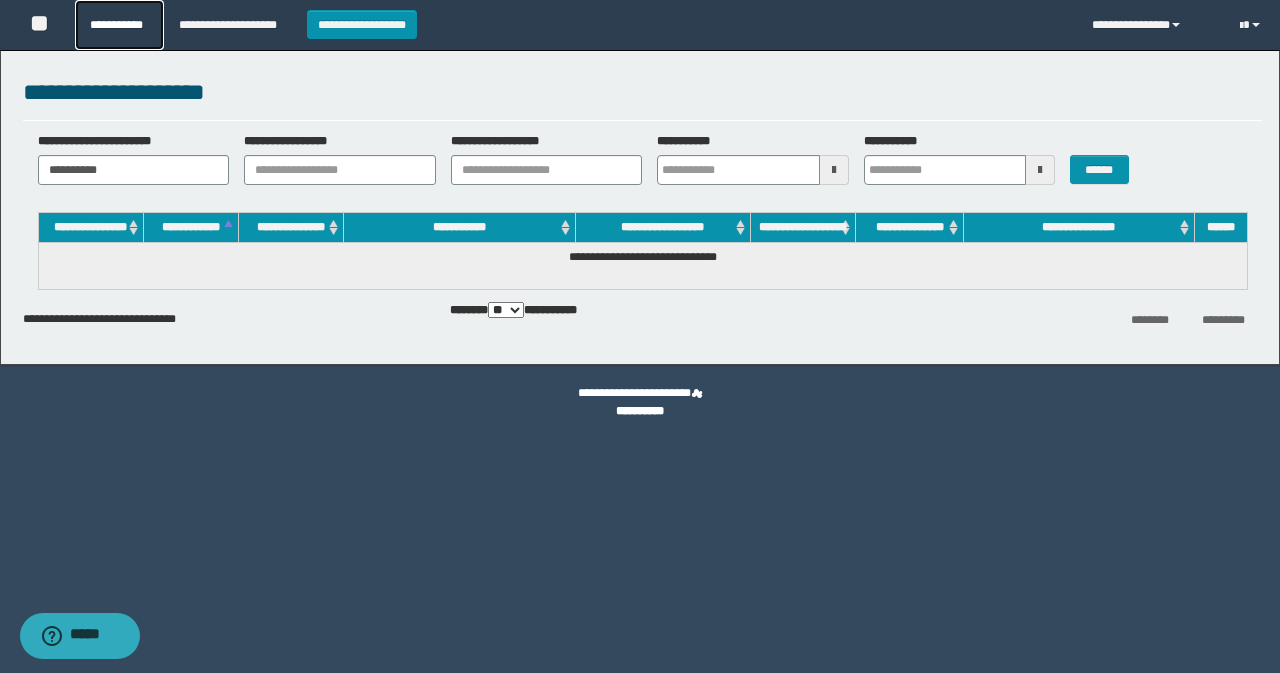 click on "**********" at bounding box center (119, 25) 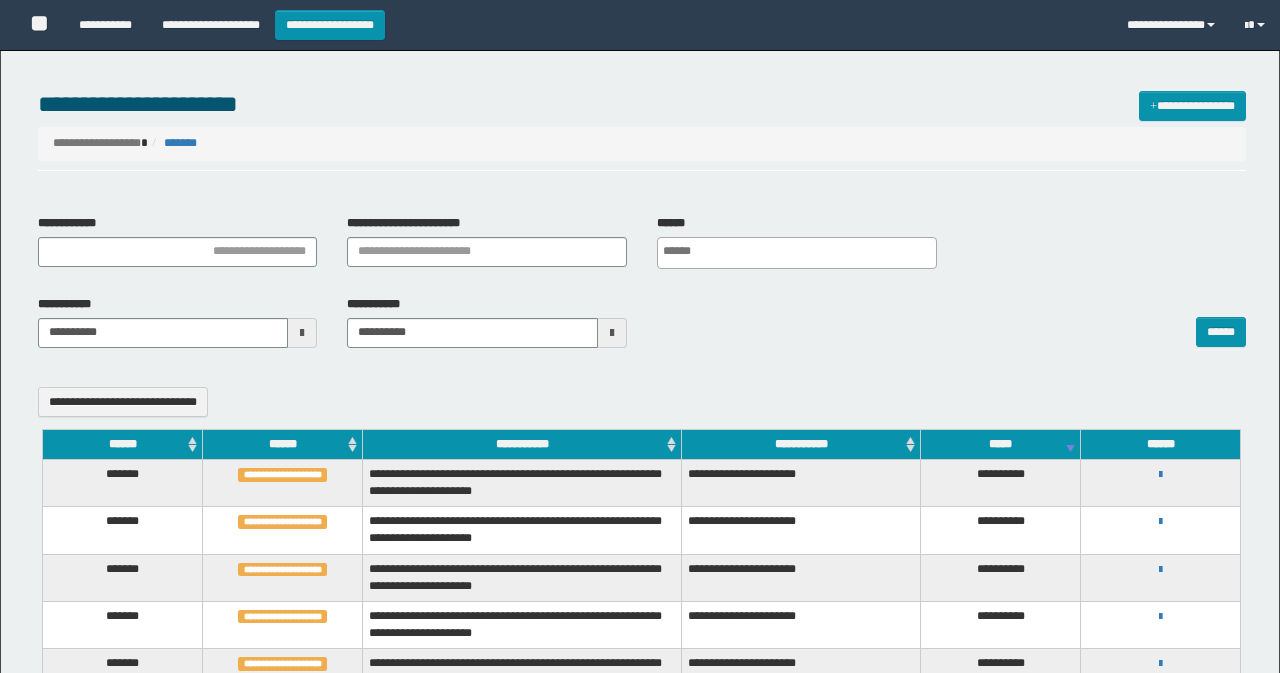 select 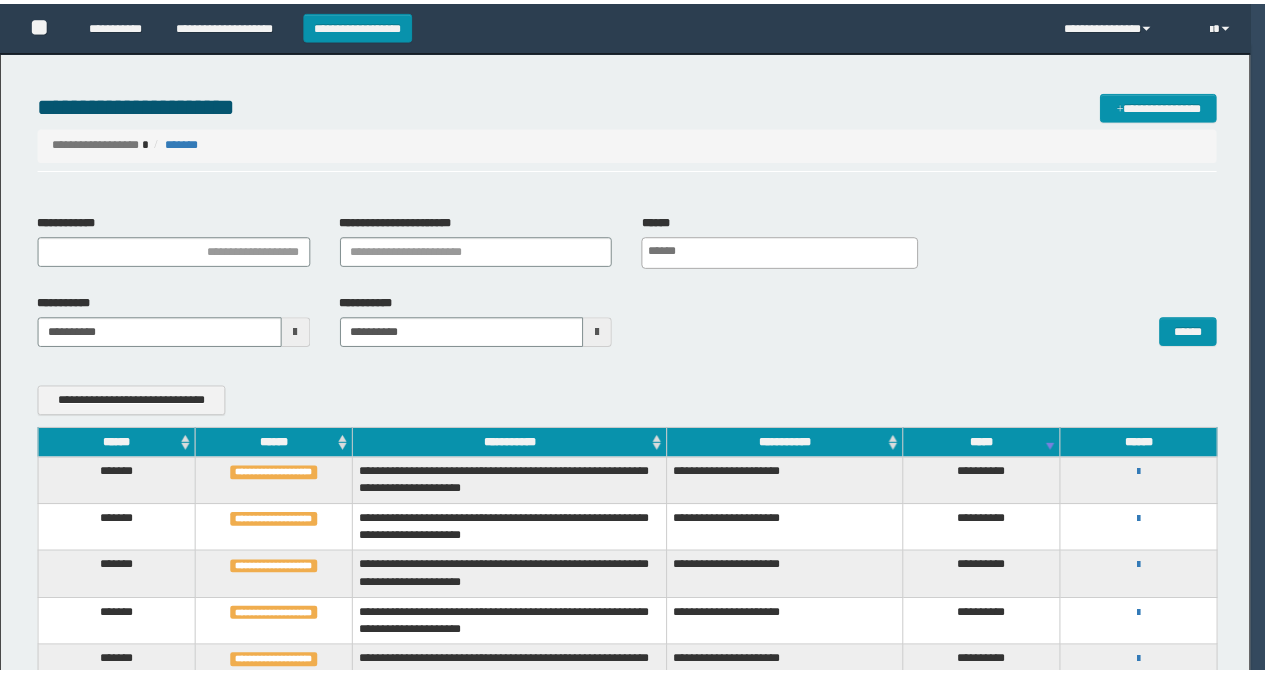 scroll, scrollTop: 0, scrollLeft: 0, axis: both 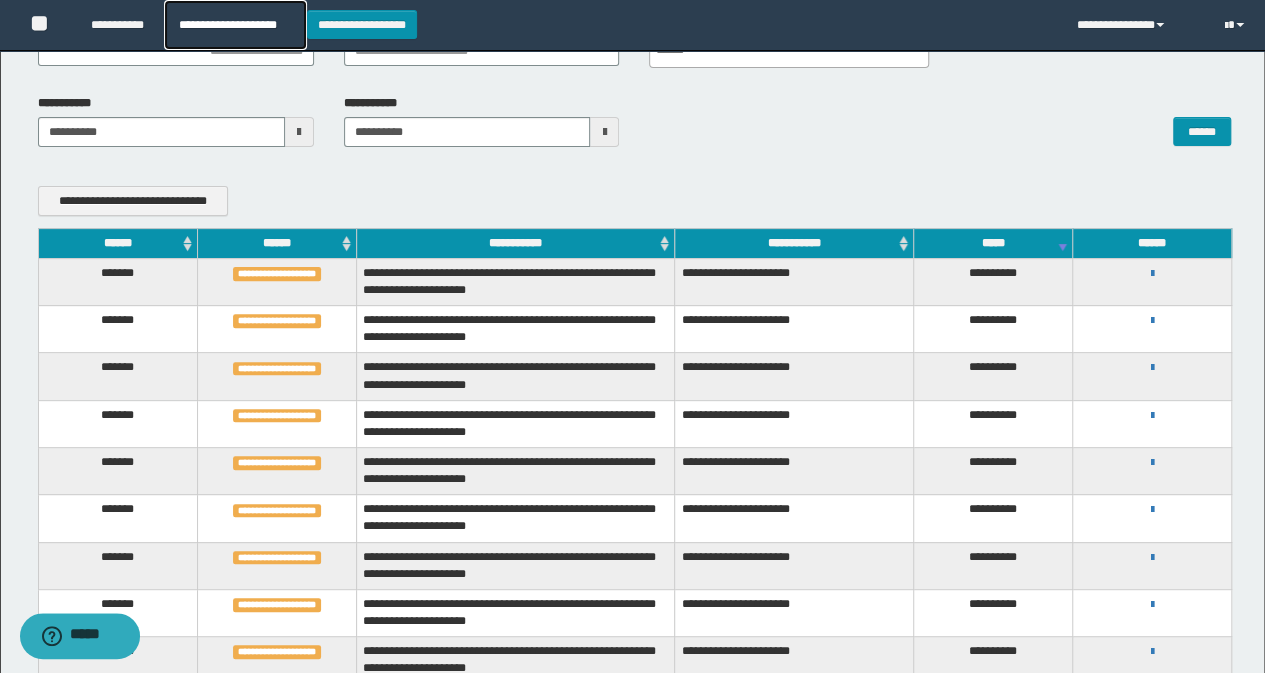 click on "**********" at bounding box center [235, 25] 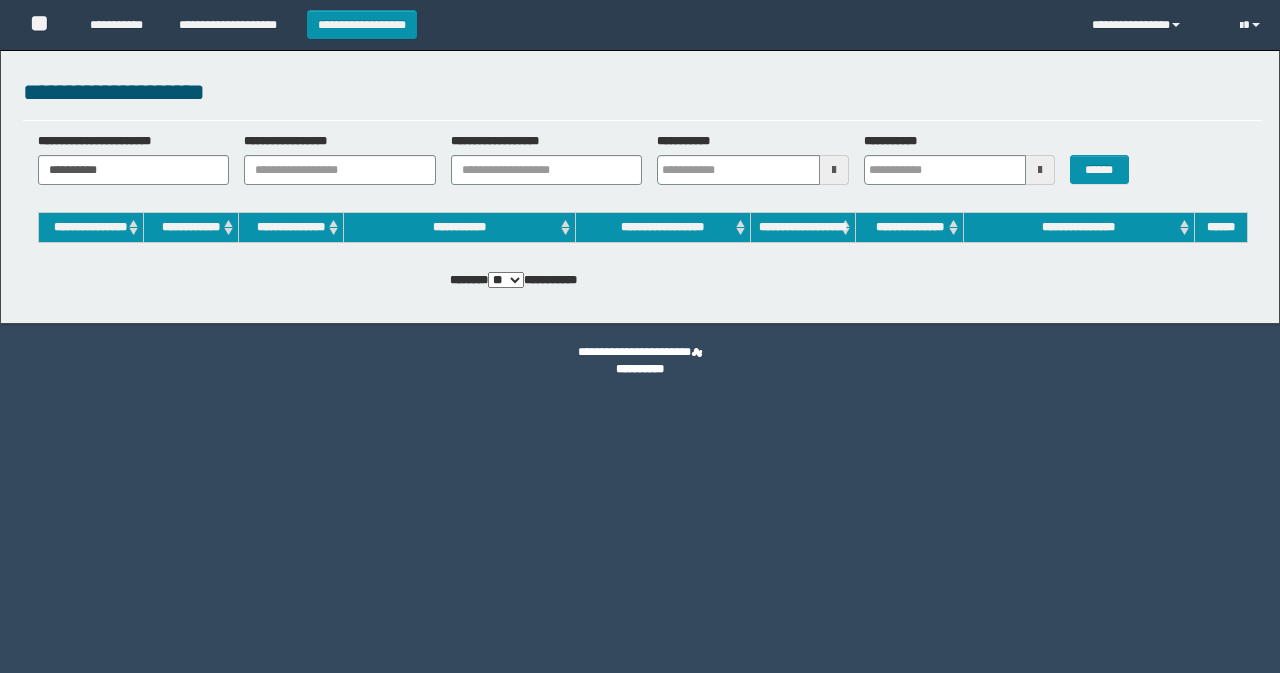 scroll, scrollTop: 0, scrollLeft: 0, axis: both 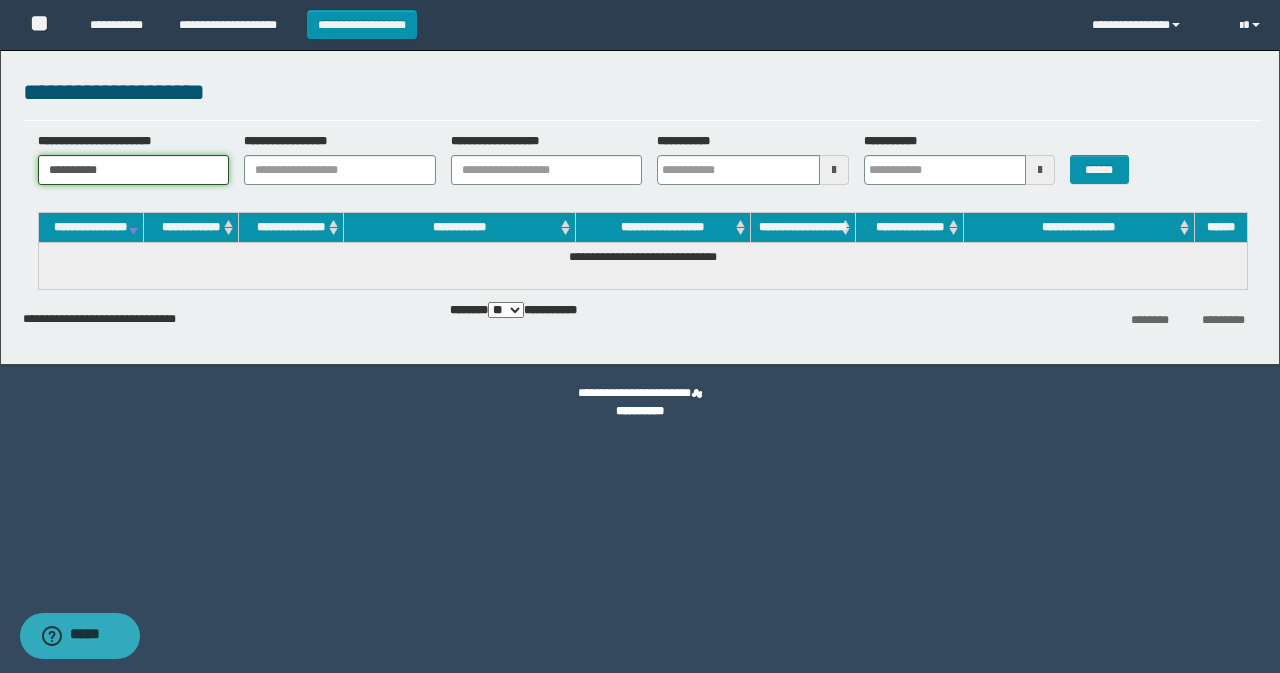 drag, startPoint x: 110, startPoint y: 171, endPoint x: 3, endPoint y: 162, distance: 107.37784 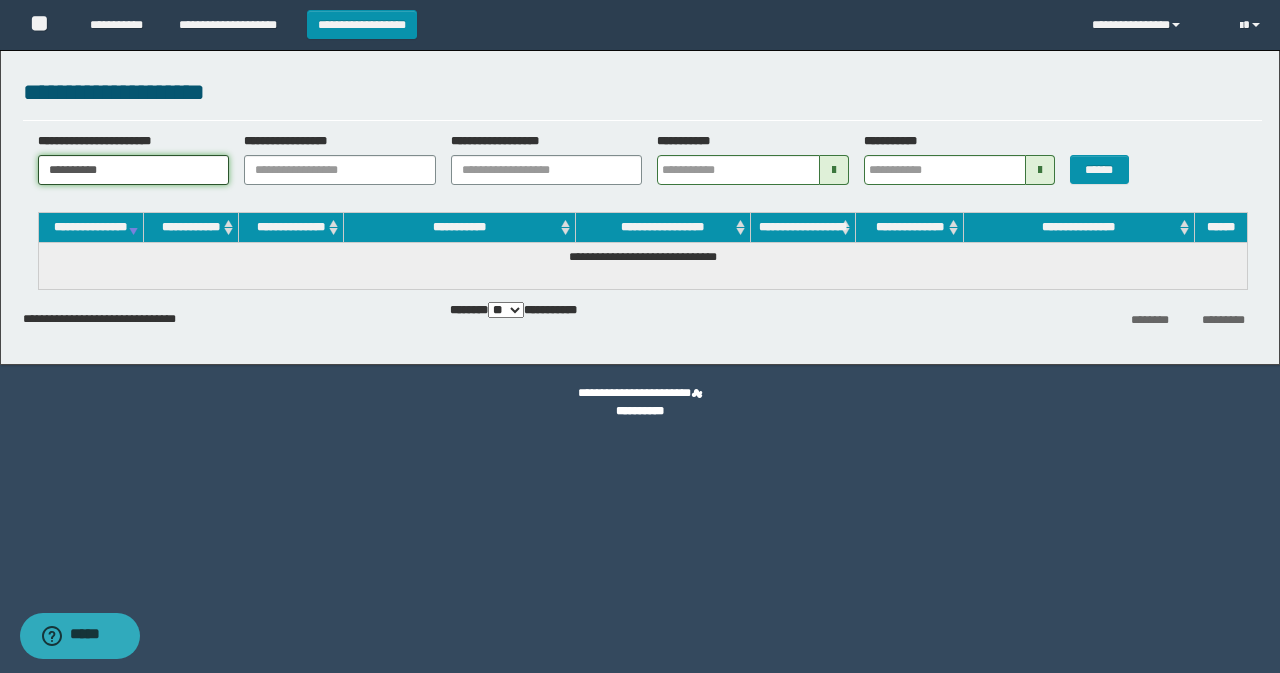 click on "**********" at bounding box center [134, 170] 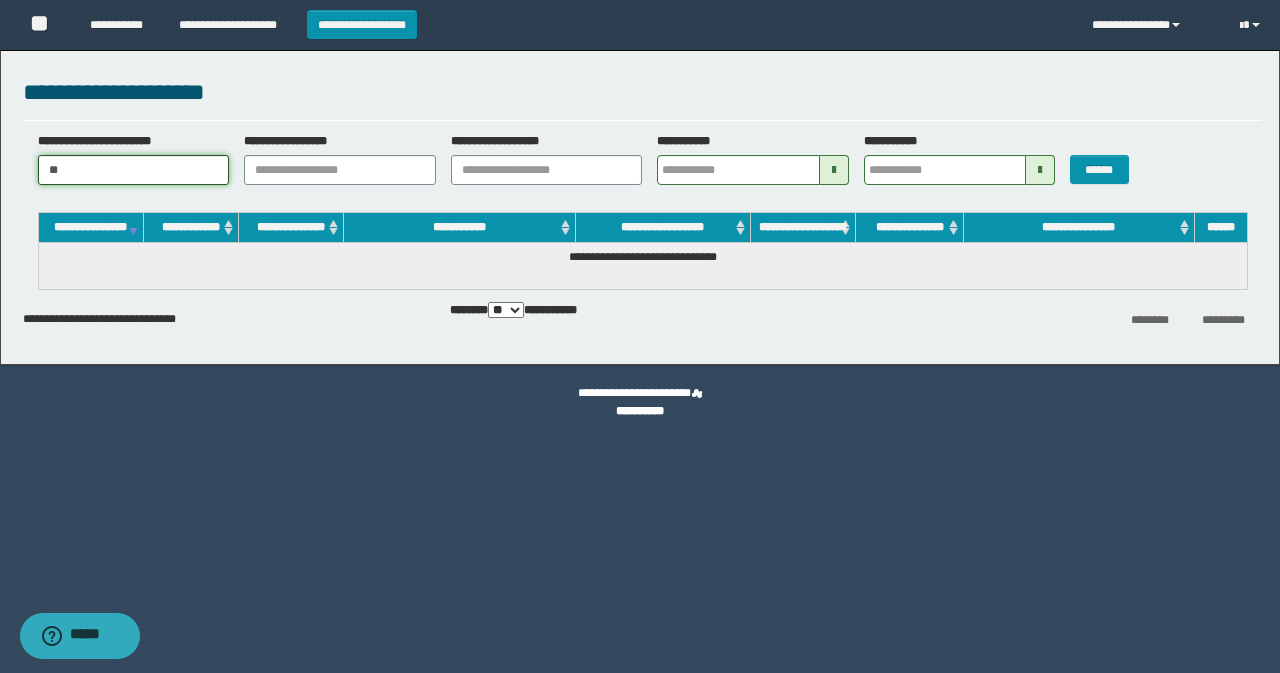 type on "*" 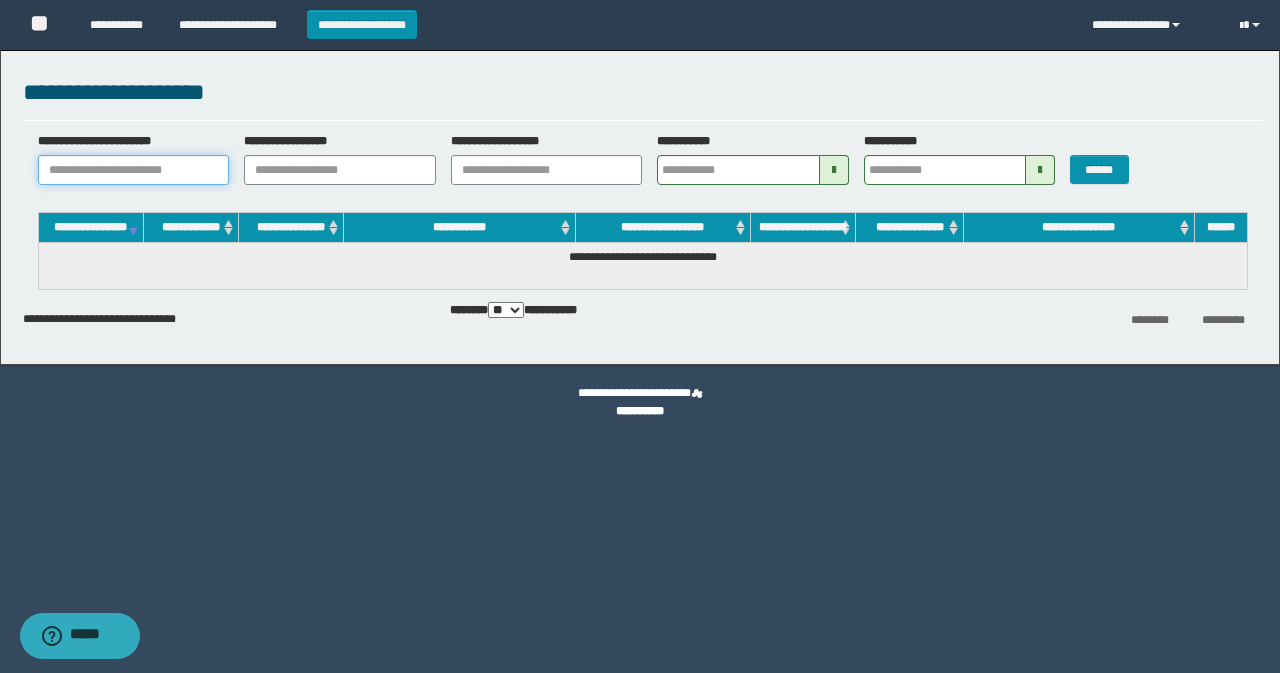 type 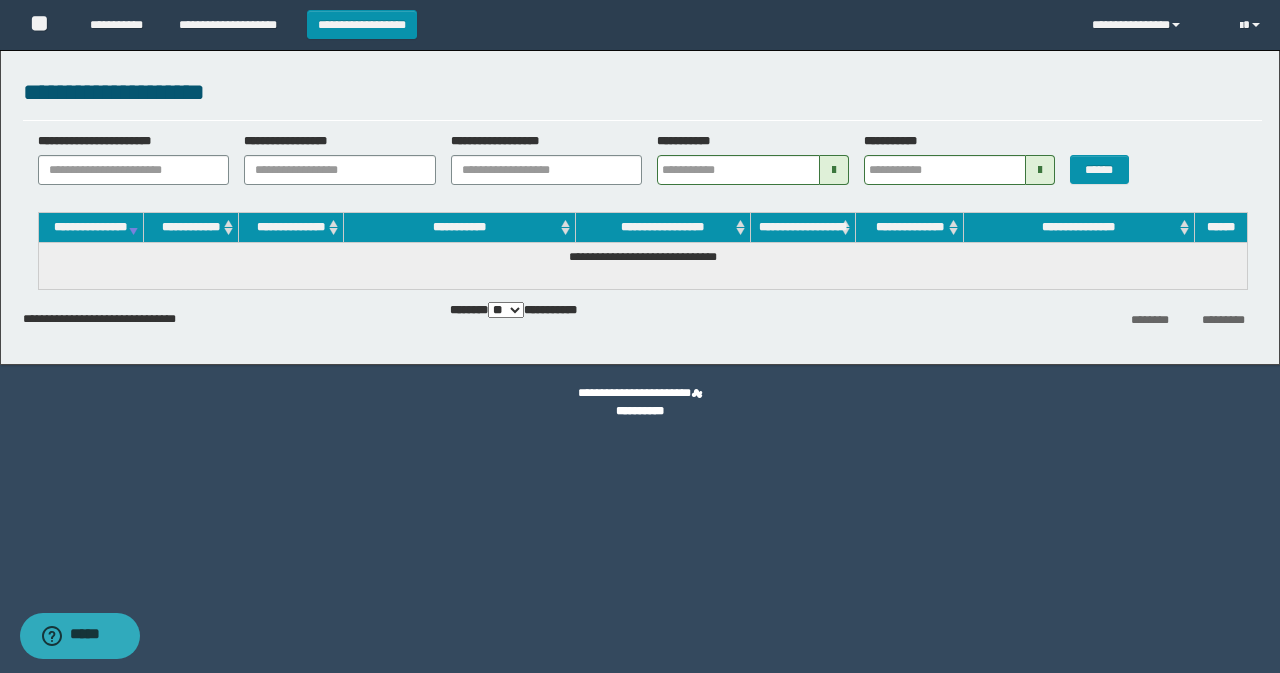click on "**********" at bounding box center [642, 100] 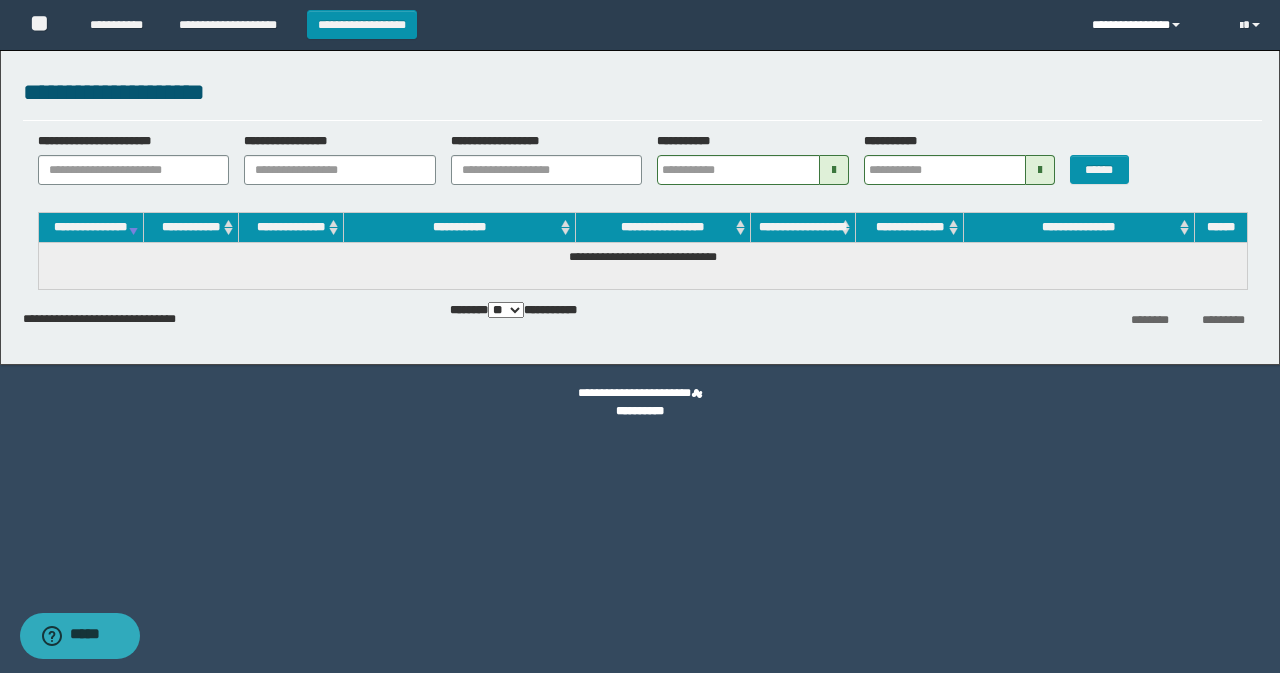click at bounding box center [1176, 25] 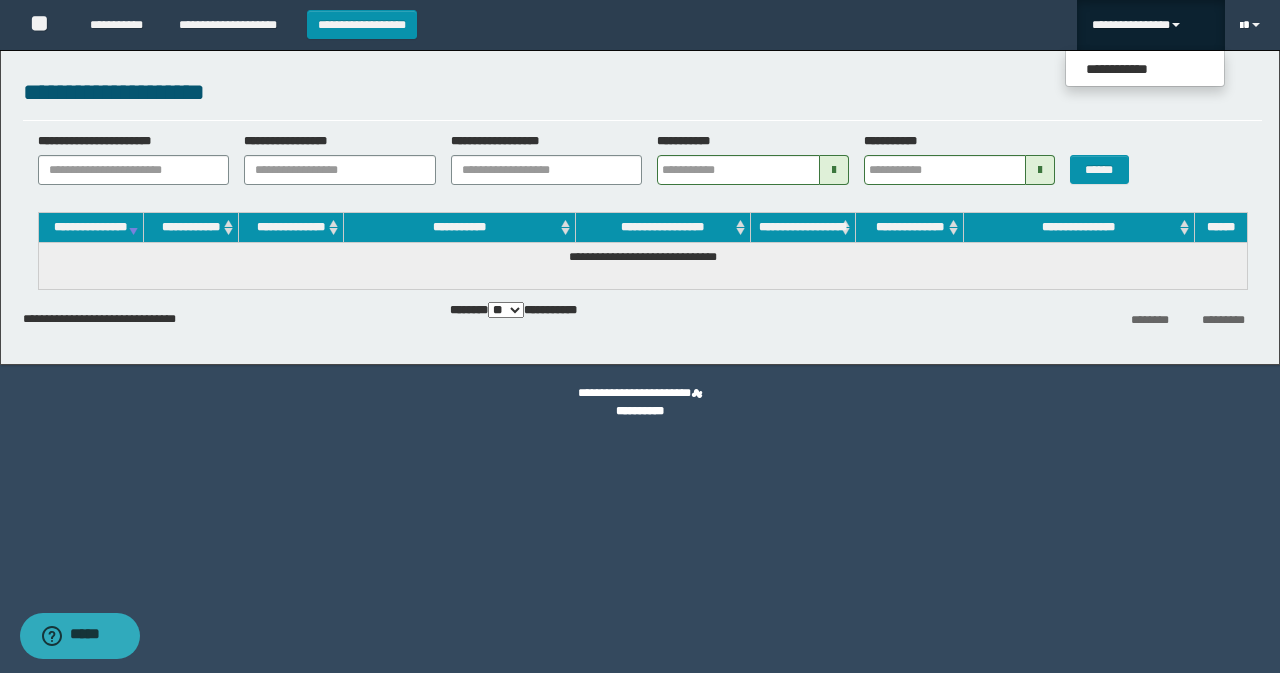 click at bounding box center (1252, 25) 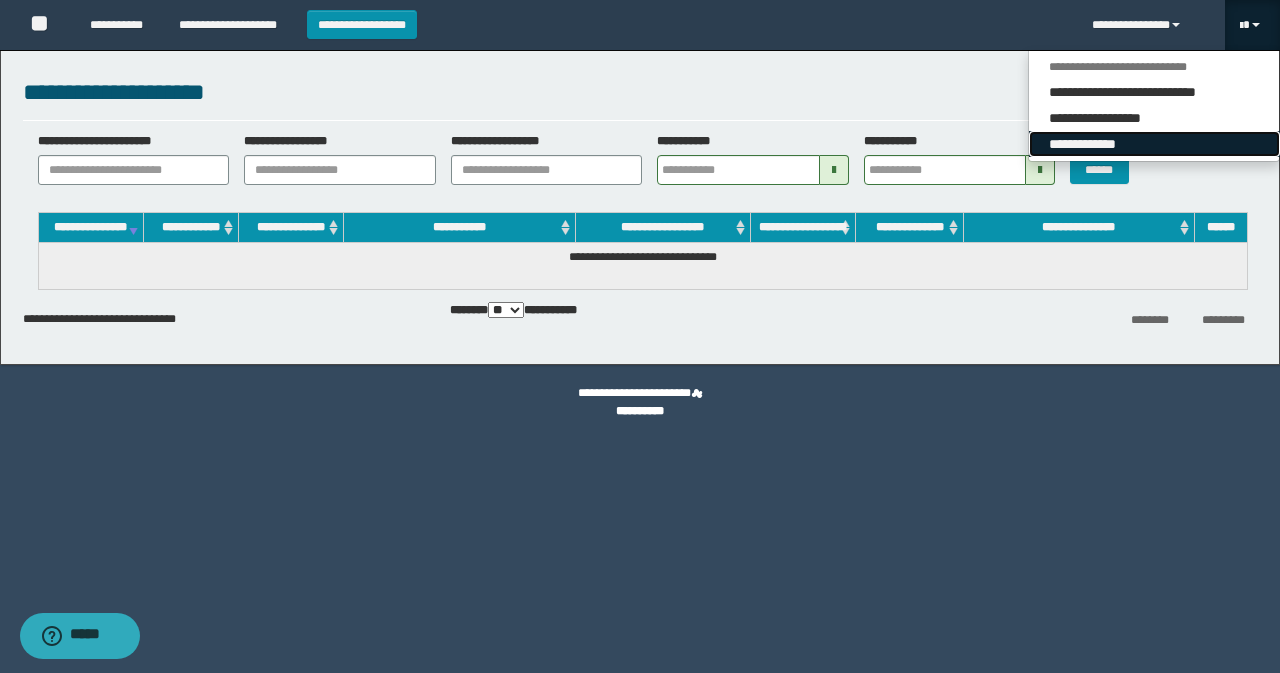 click on "**********" at bounding box center (1154, 144) 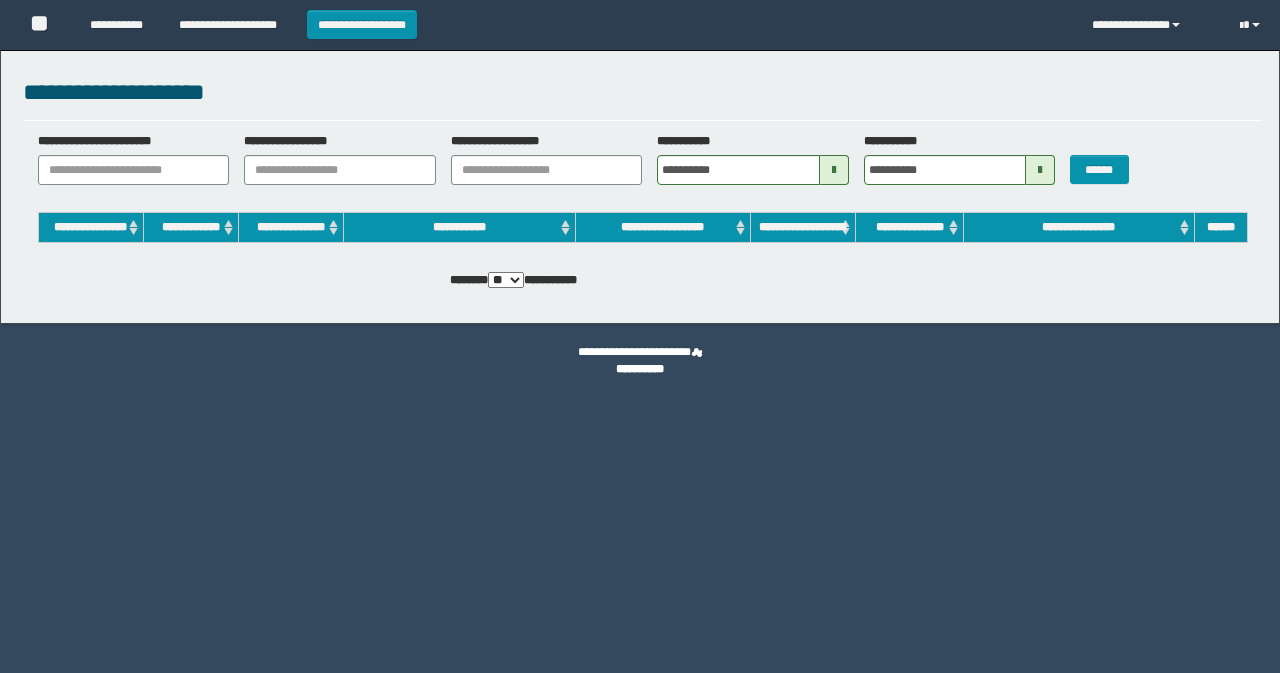 scroll, scrollTop: 0, scrollLeft: 0, axis: both 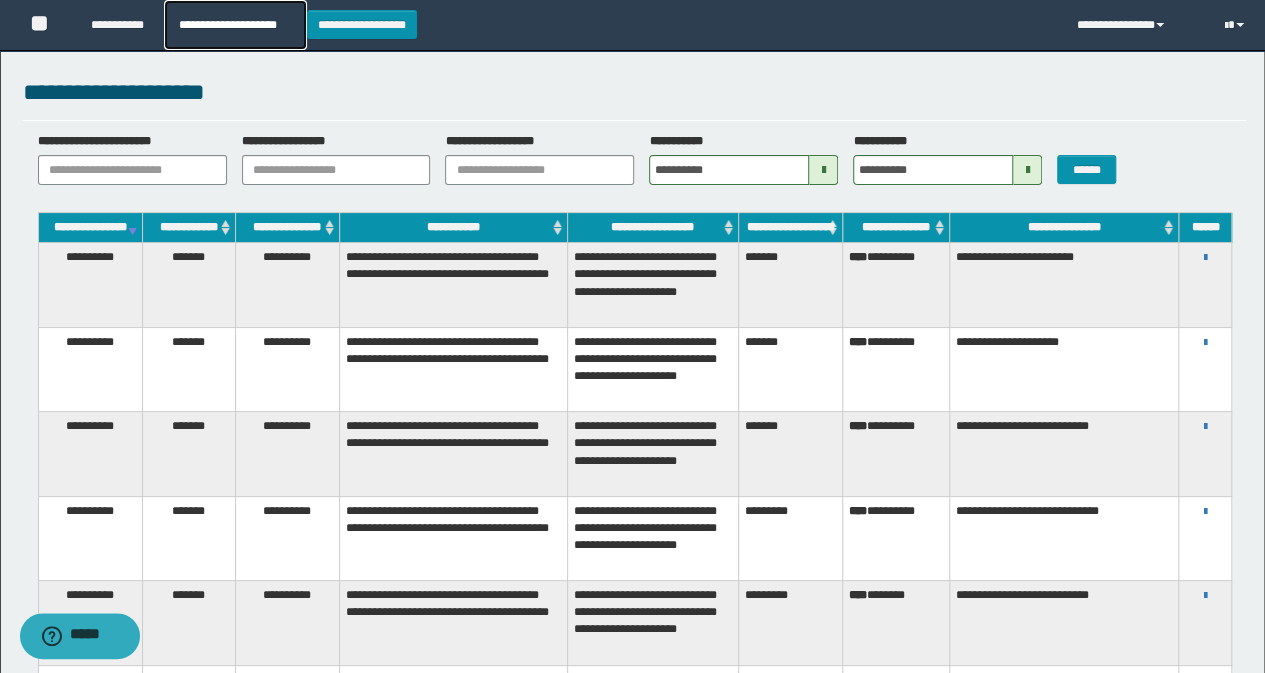 click on "**********" at bounding box center [235, 25] 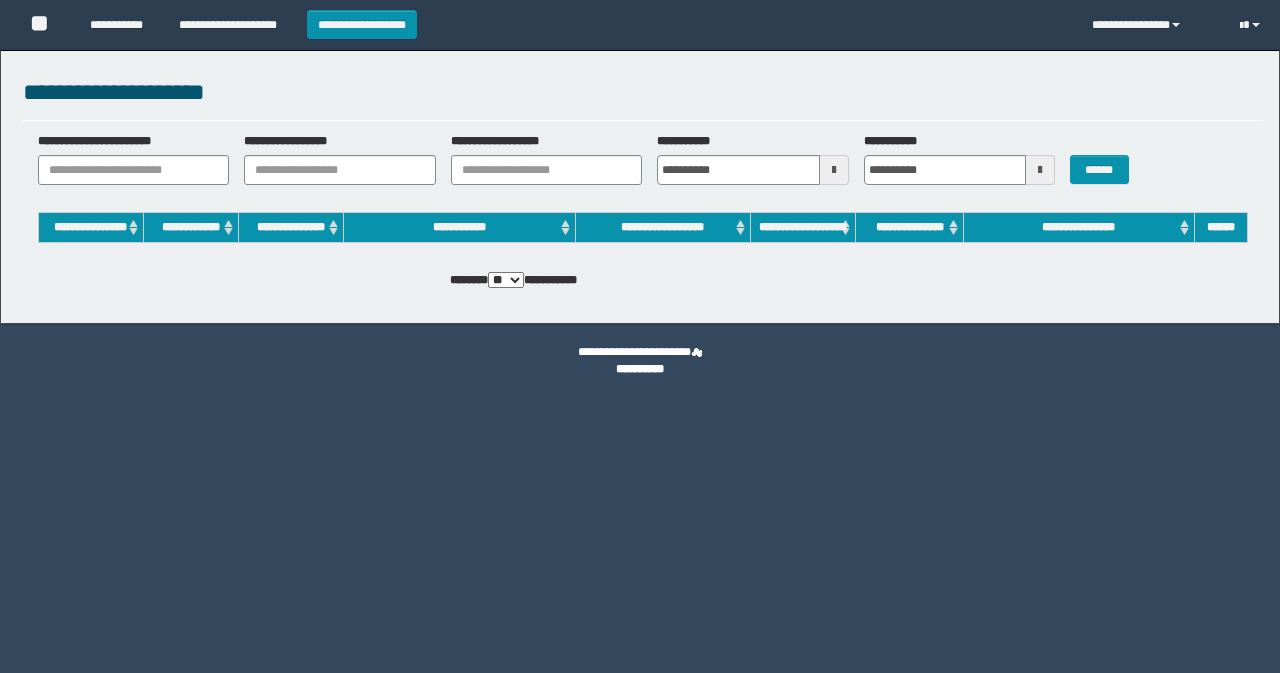 scroll, scrollTop: 0, scrollLeft: 0, axis: both 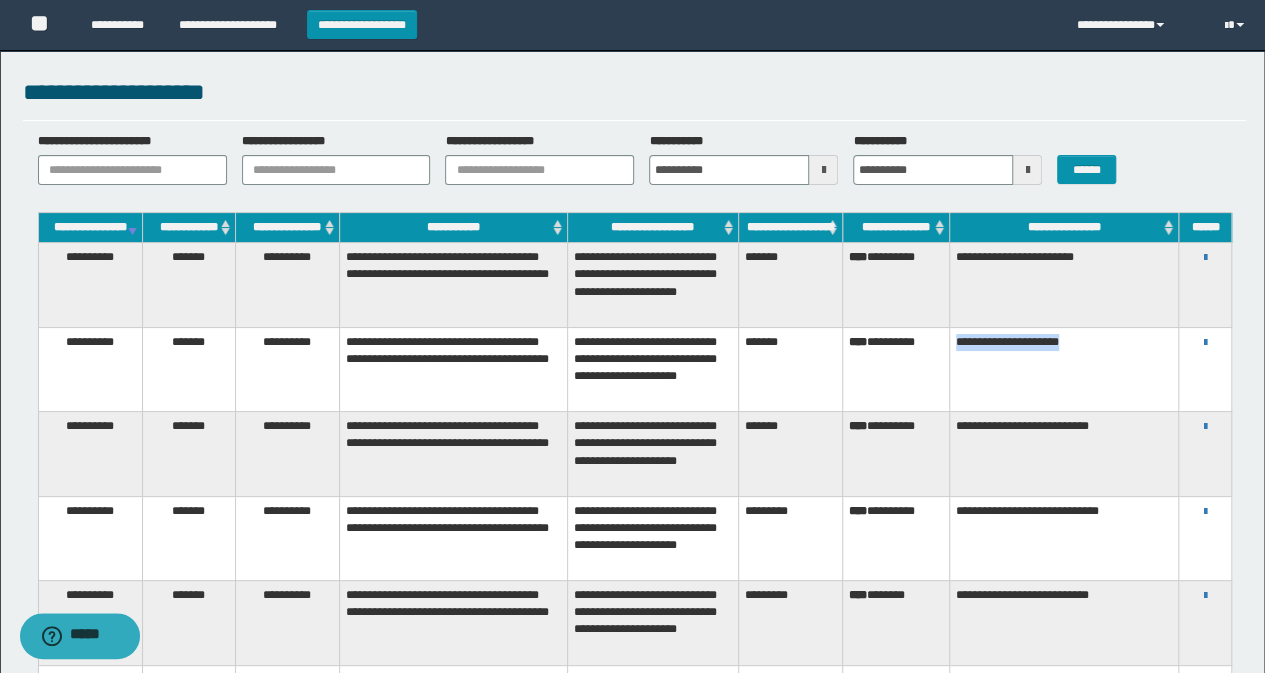 drag, startPoint x: 1097, startPoint y: 352, endPoint x: 952, endPoint y: 345, distance: 145.16887 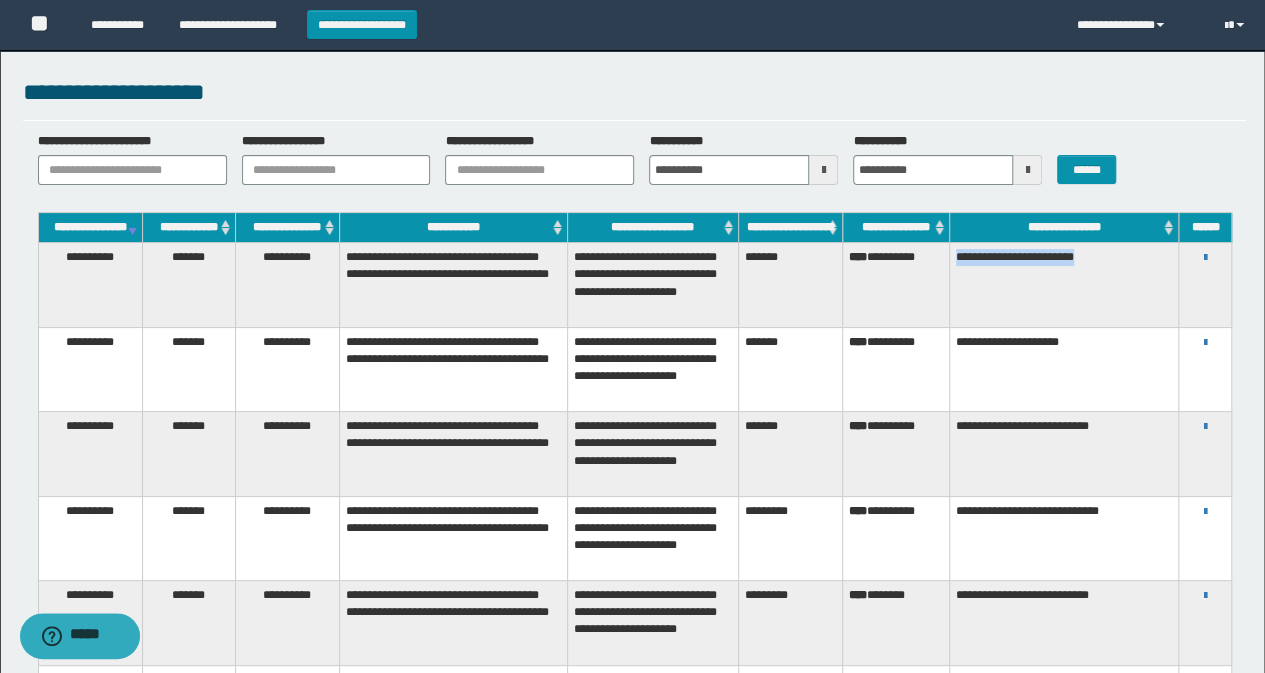 drag, startPoint x: 1100, startPoint y: 269, endPoint x: 956, endPoint y: 268, distance: 144.00348 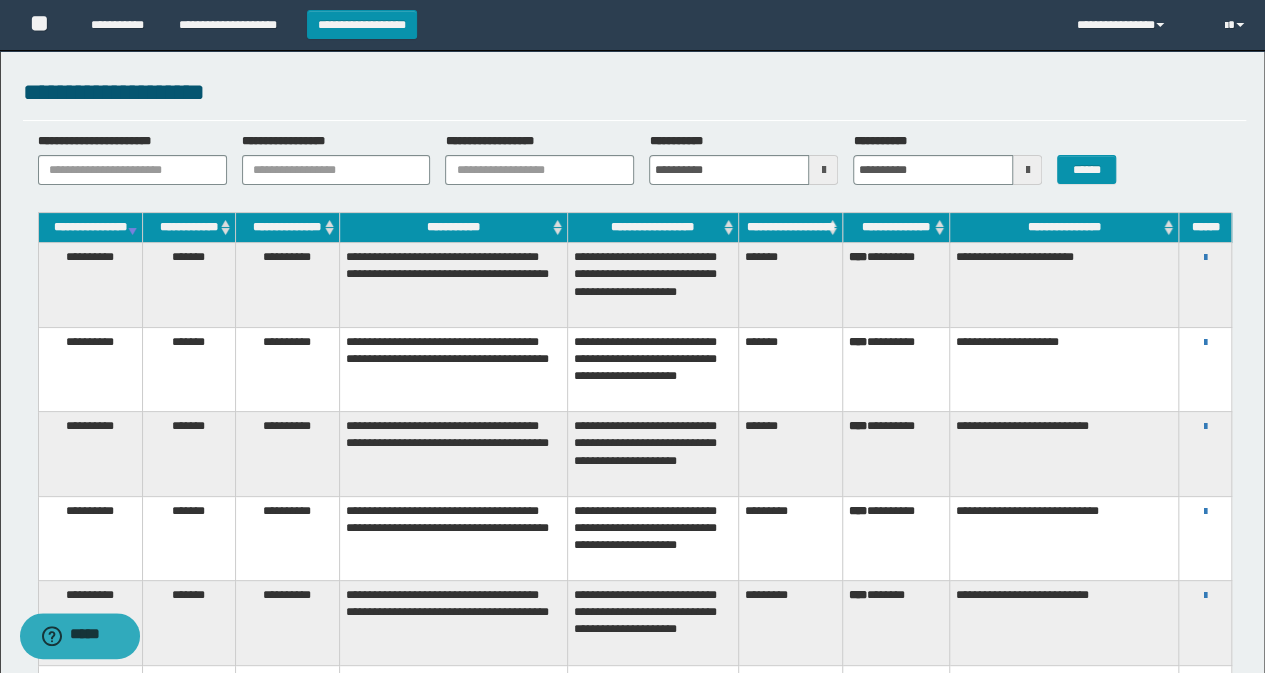 click on "**********" at bounding box center [1064, 454] 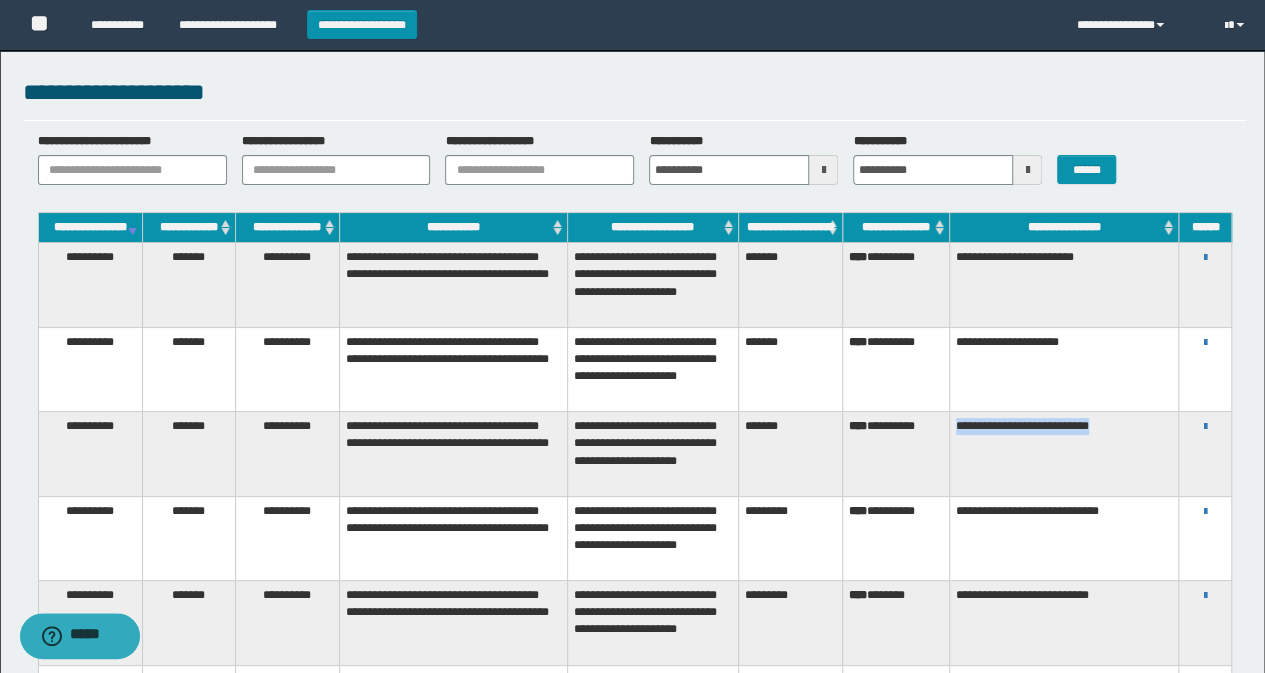 drag, startPoint x: 1101, startPoint y: 437, endPoint x: 957, endPoint y: 425, distance: 144.49913 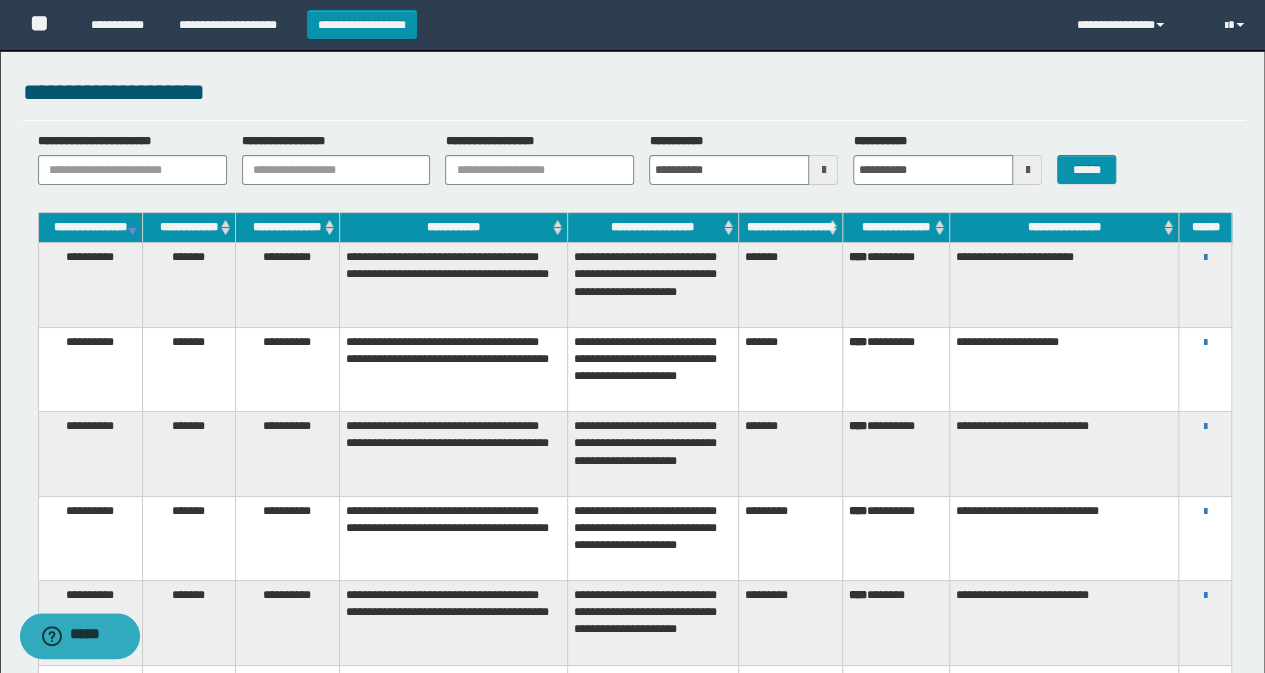 click on "**********" at bounding box center [1205, 454] 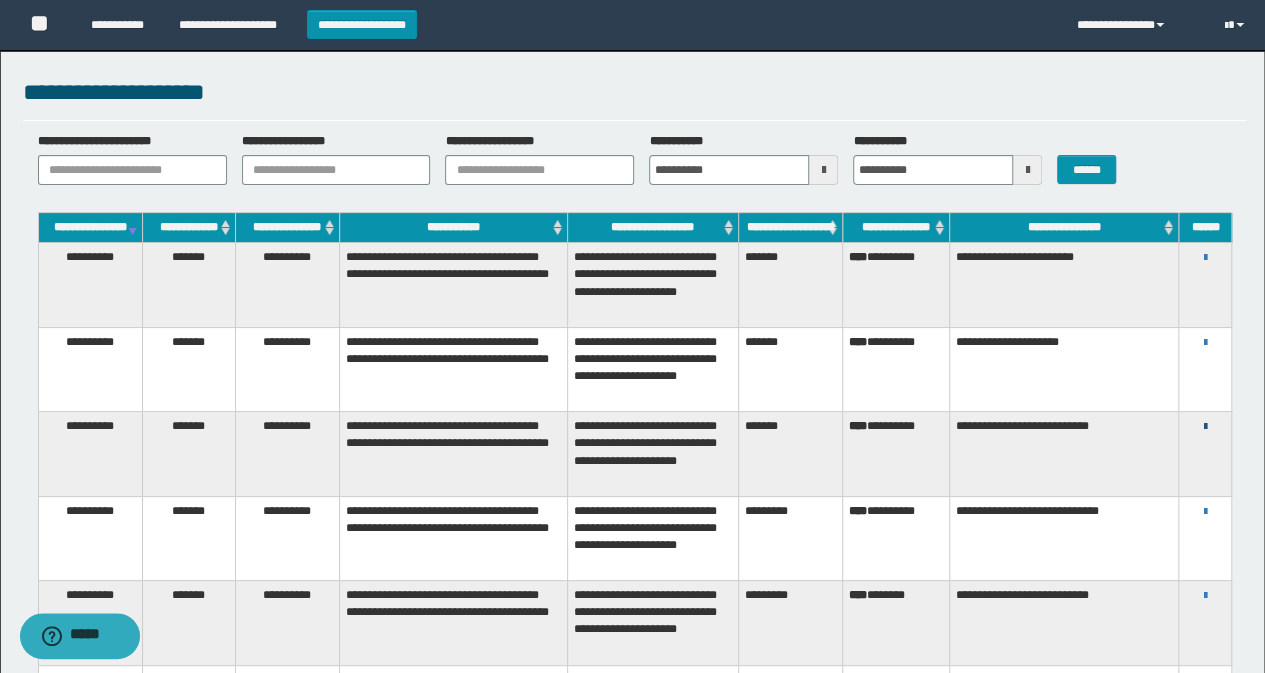click at bounding box center [1205, 427] 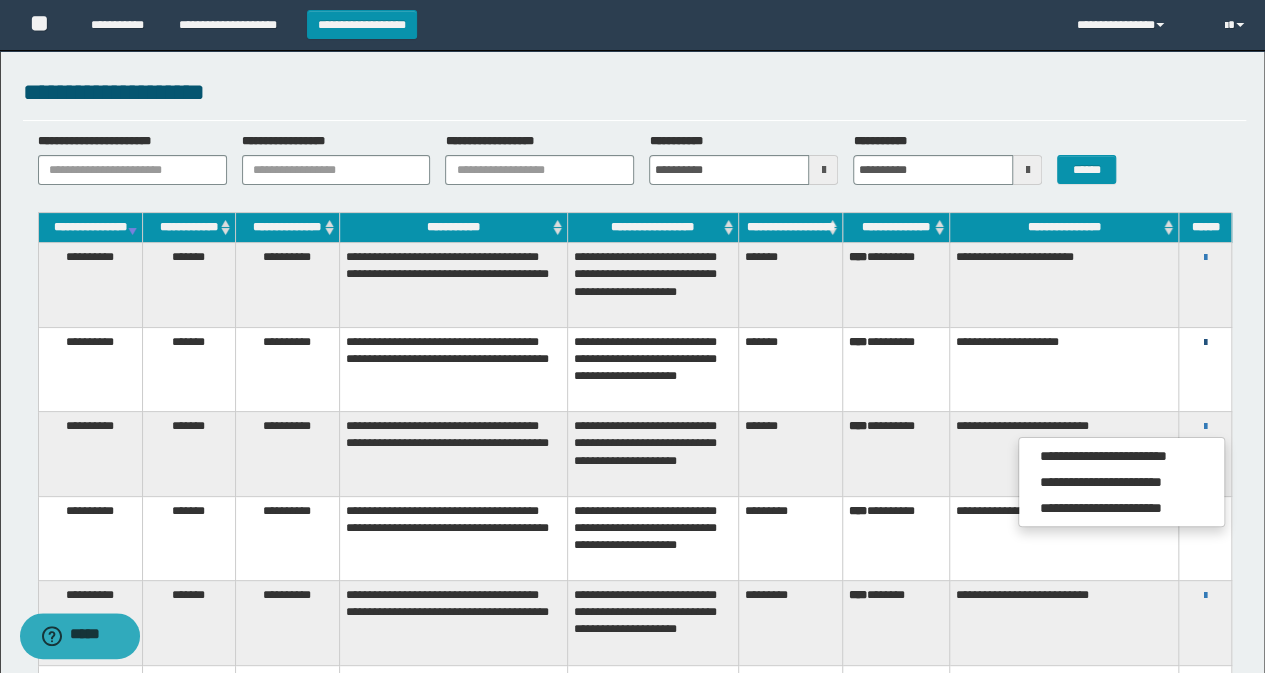 click at bounding box center [1205, 343] 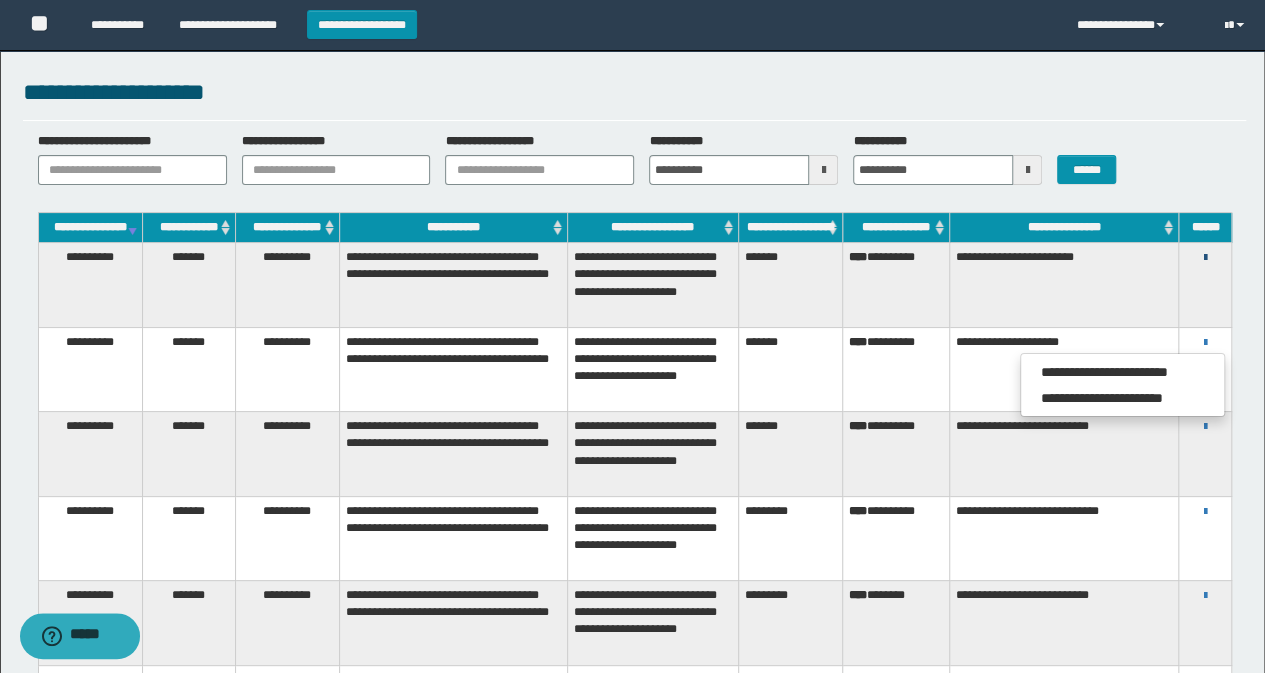 click at bounding box center [1205, 258] 